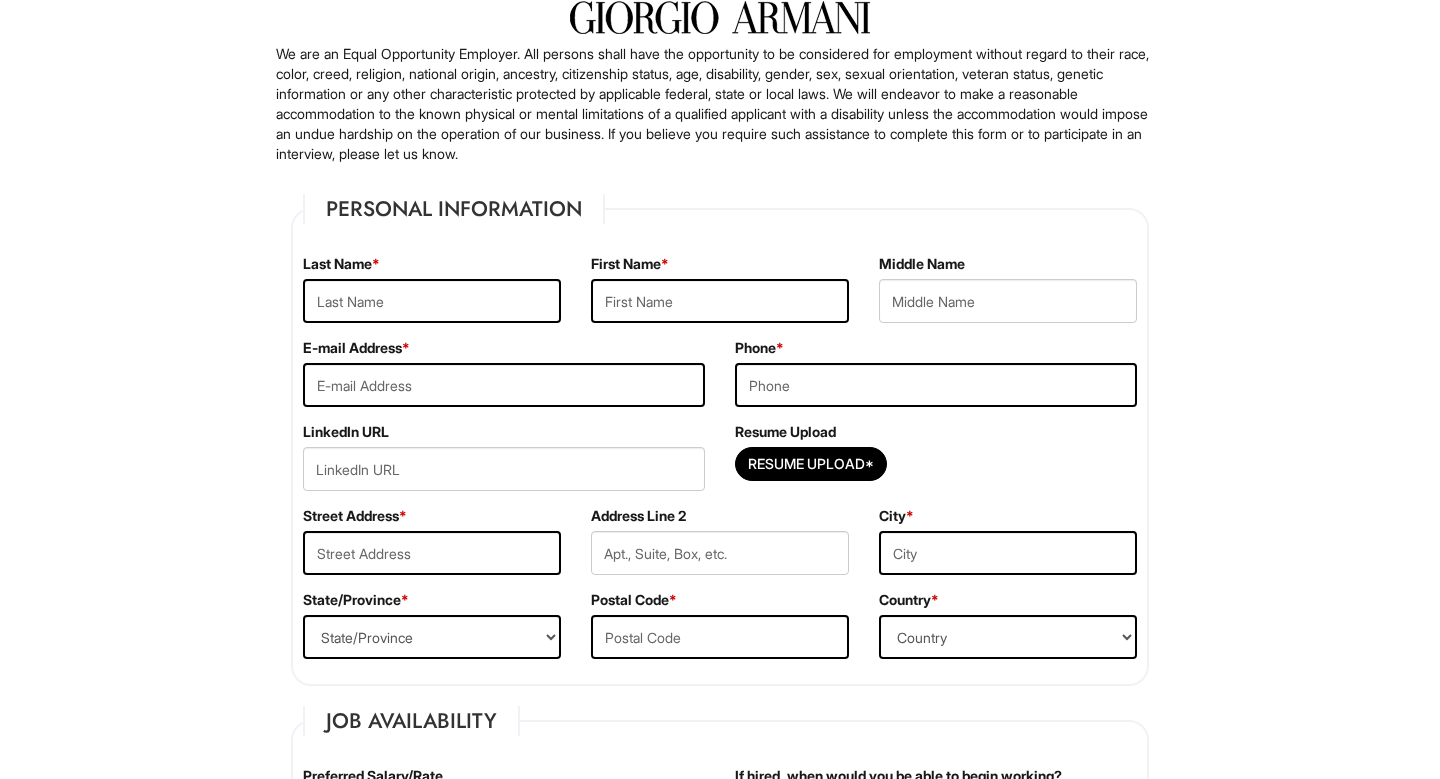 scroll, scrollTop: 139, scrollLeft: 0, axis: vertical 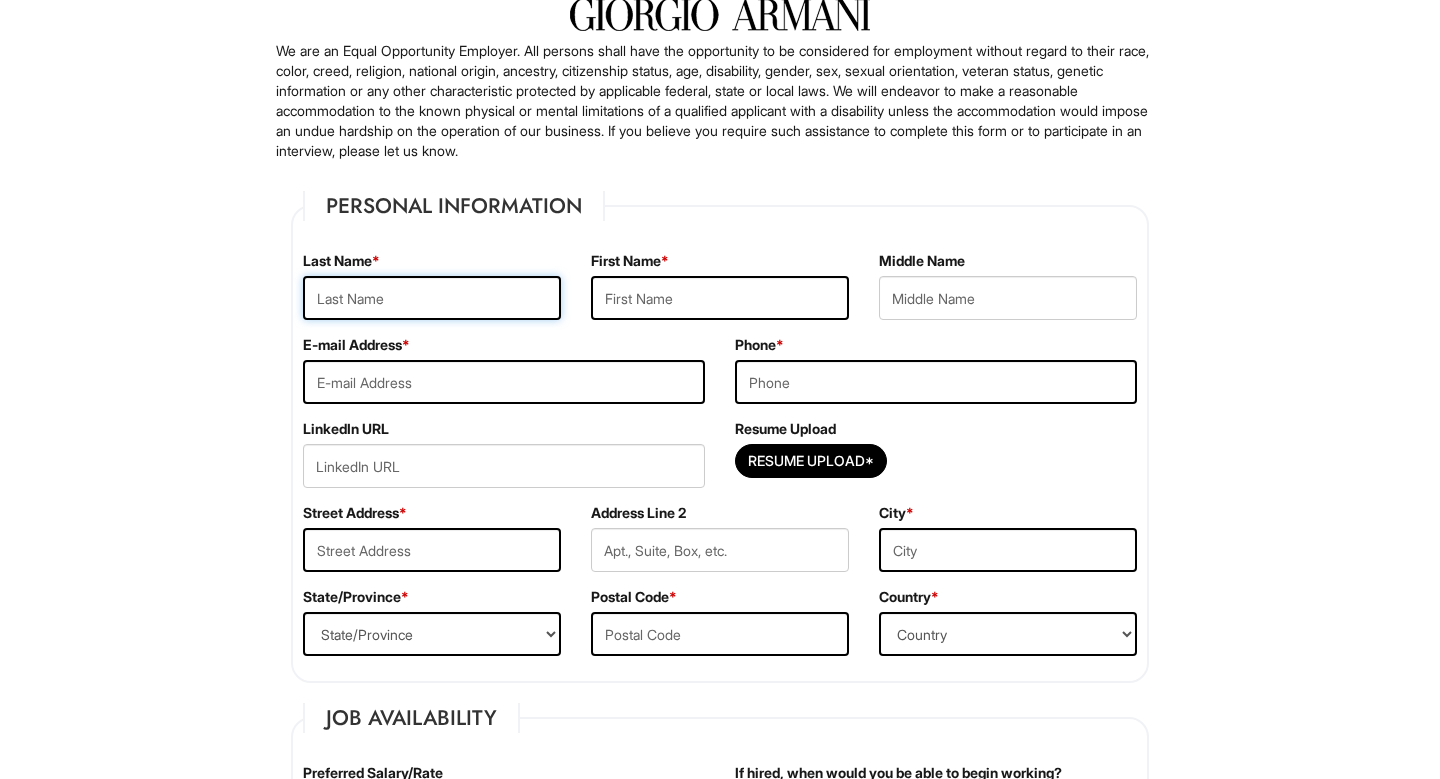 click at bounding box center (432, 298) 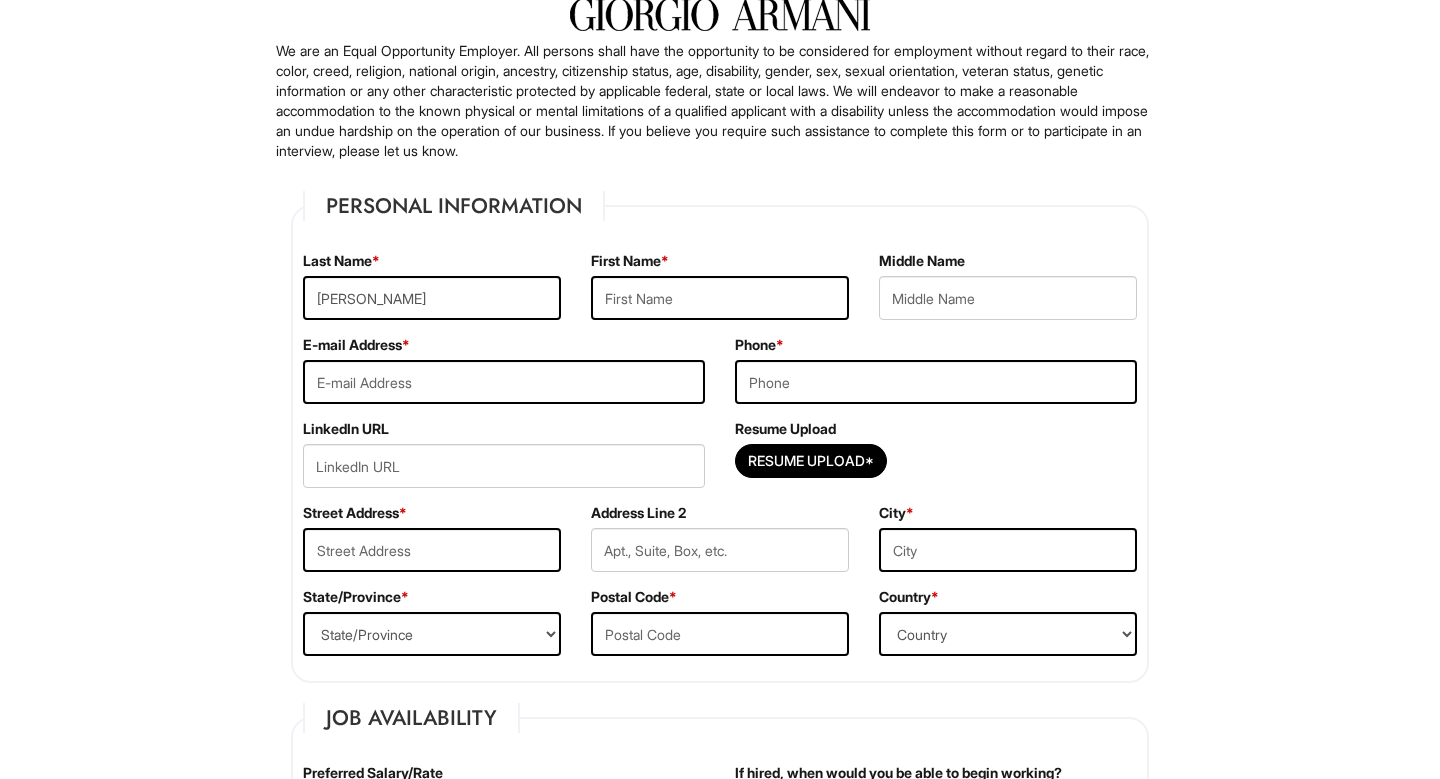 type on "[PERSON_NAME]" 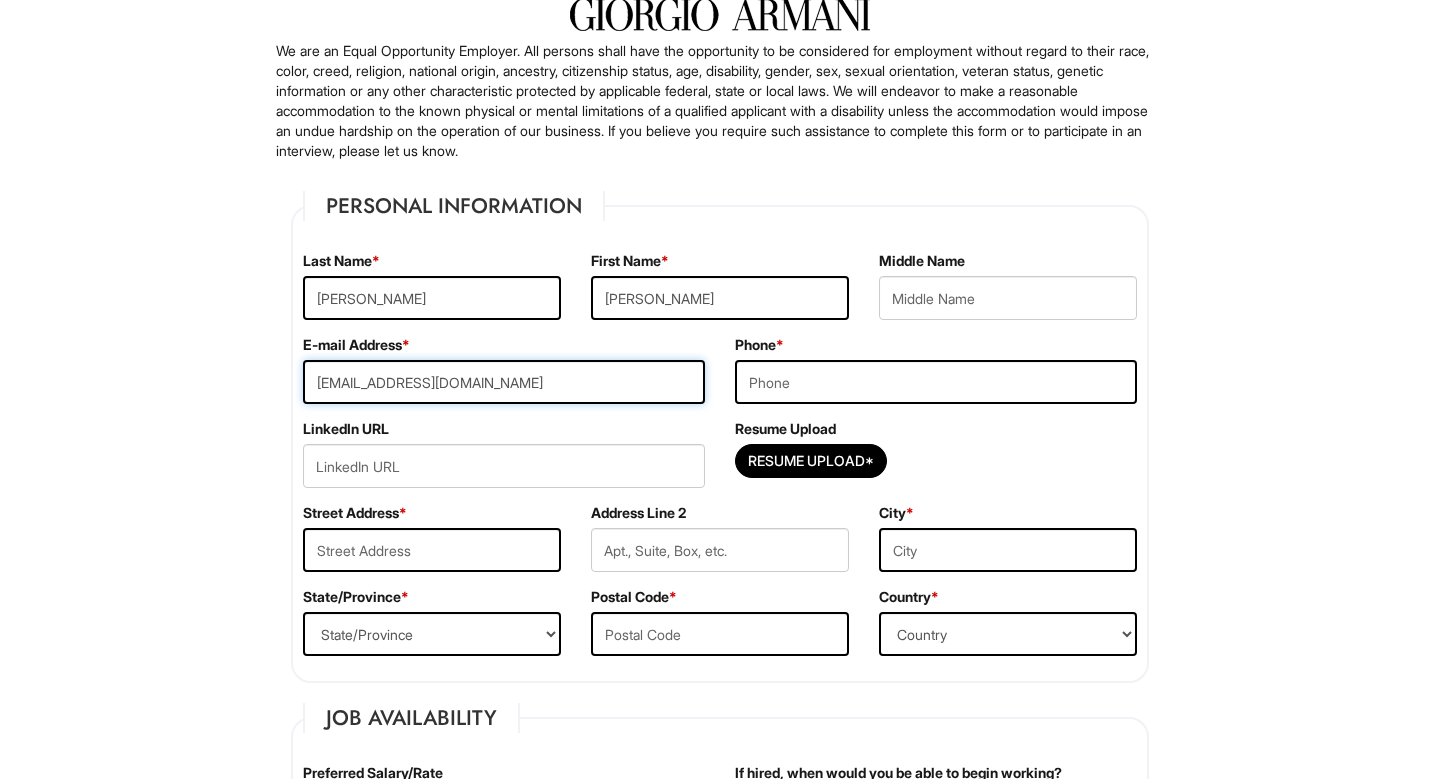 type on "7087339466" 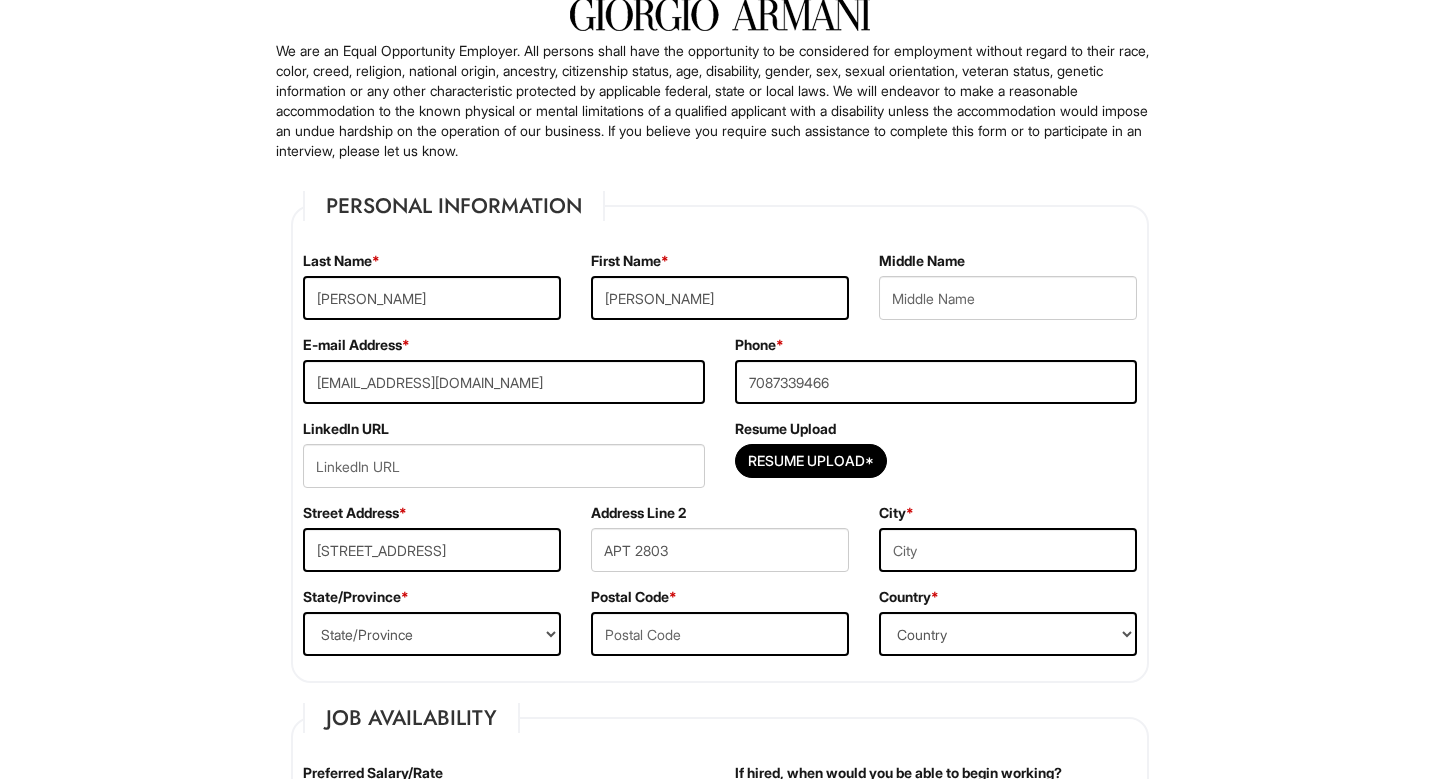 type on "[GEOGRAPHIC_DATA]" 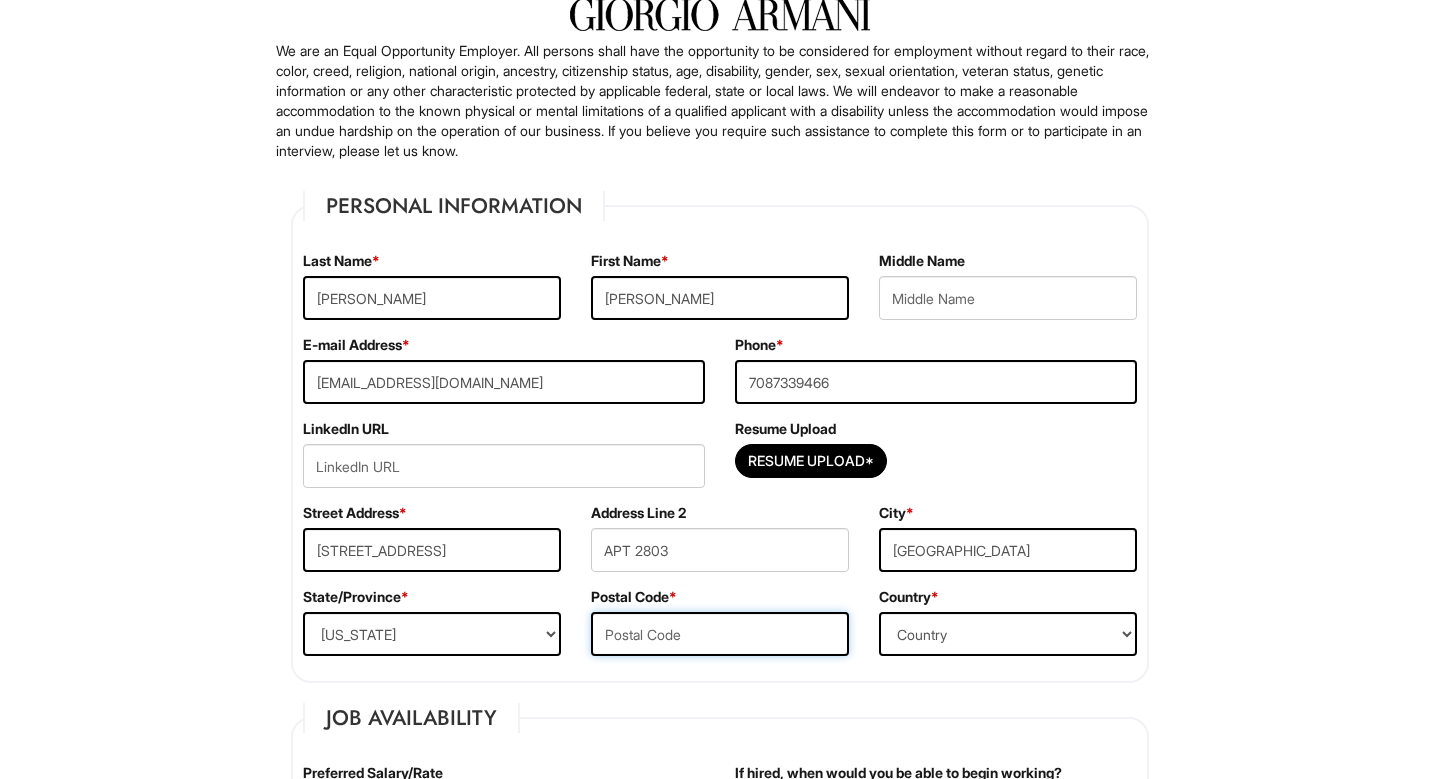 type on "60611" 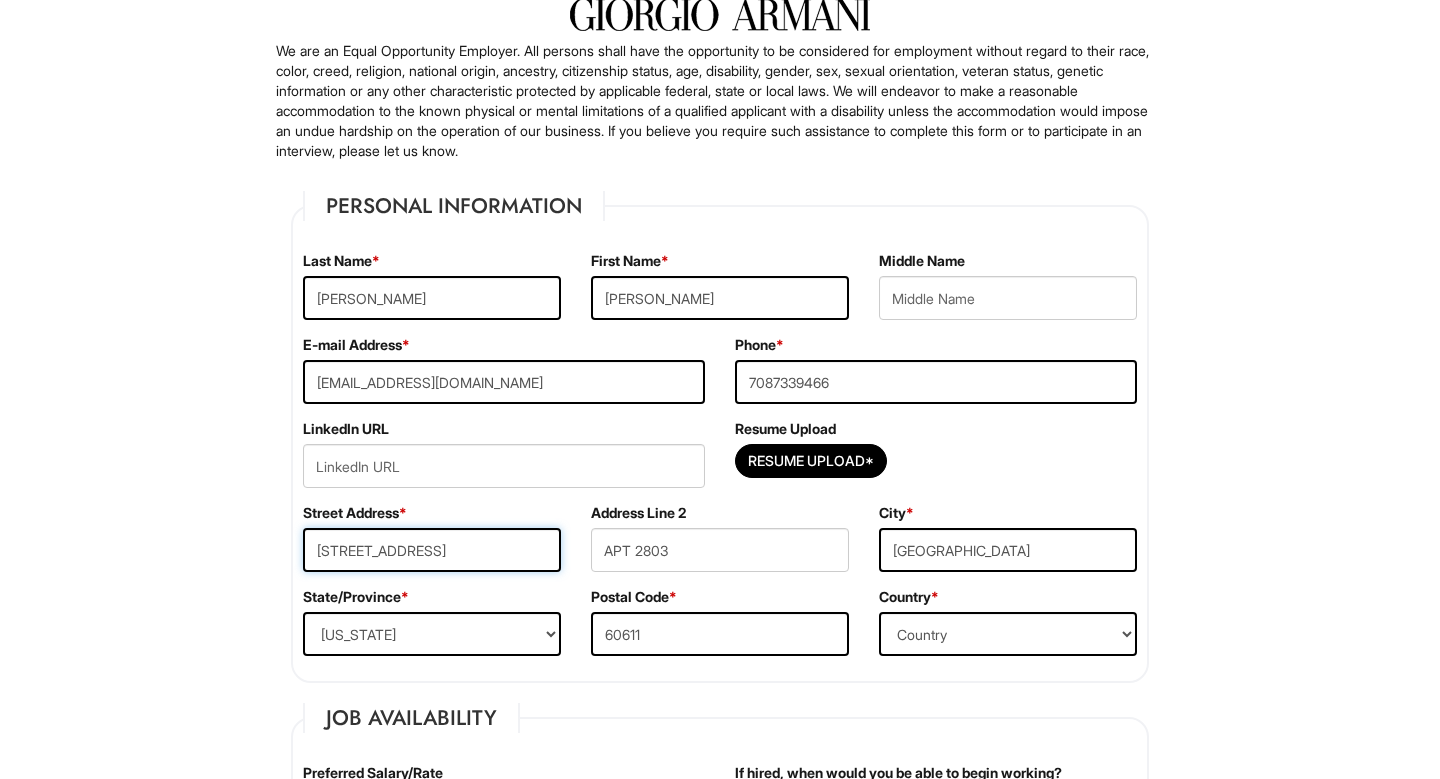 click on "[STREET_ADDRESS]" at bounding box center [432, 550] 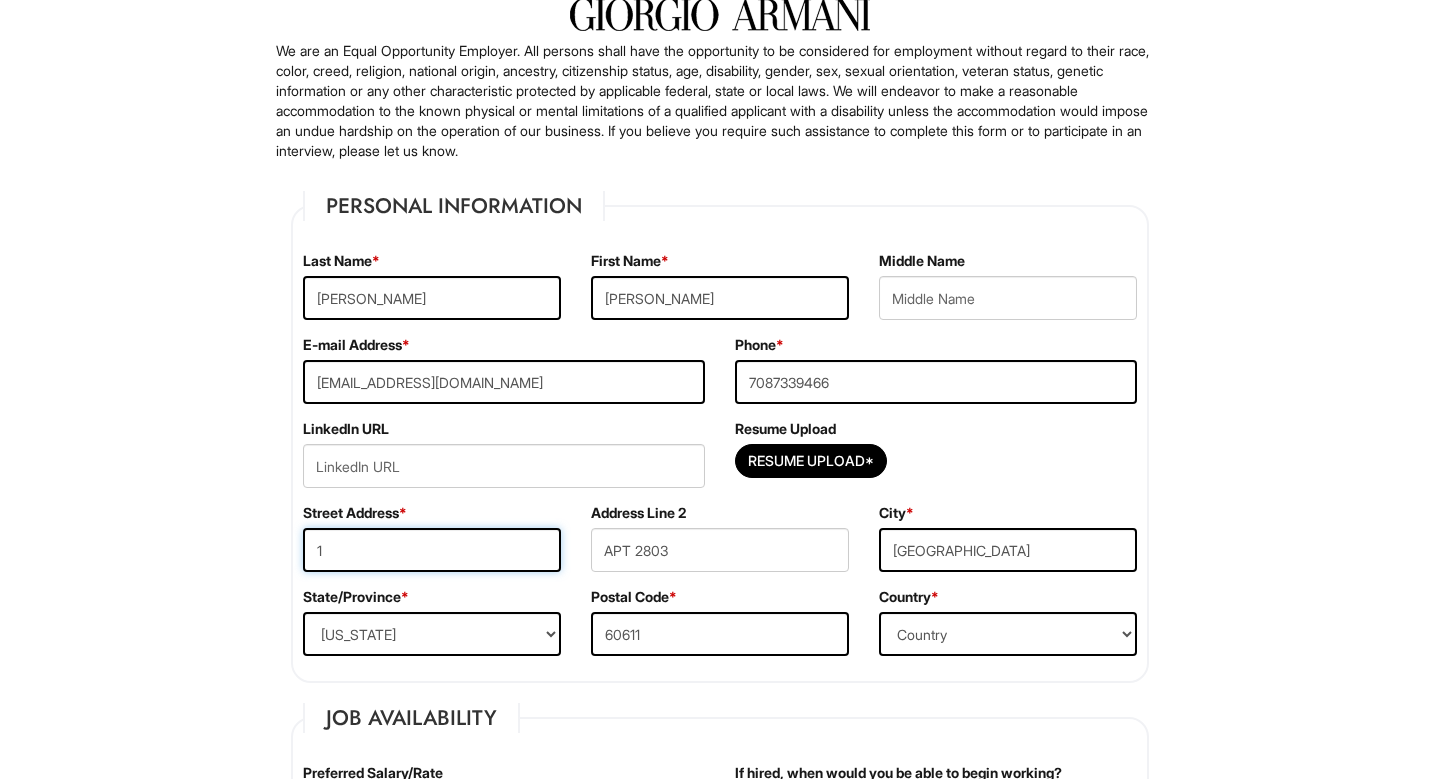 type on "[STREET_ADDRESS]" 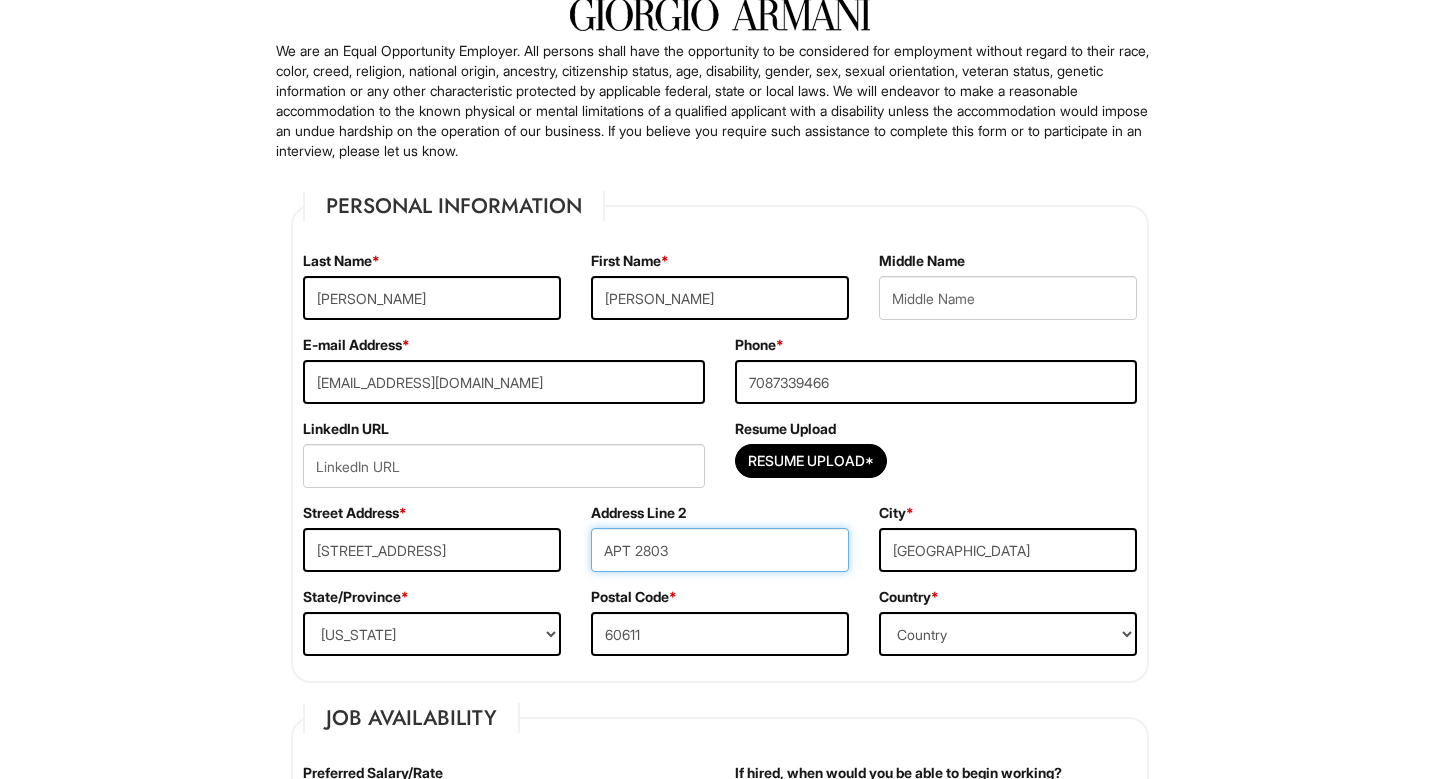 click on "APT 2803" at bounding box center (720, 550) 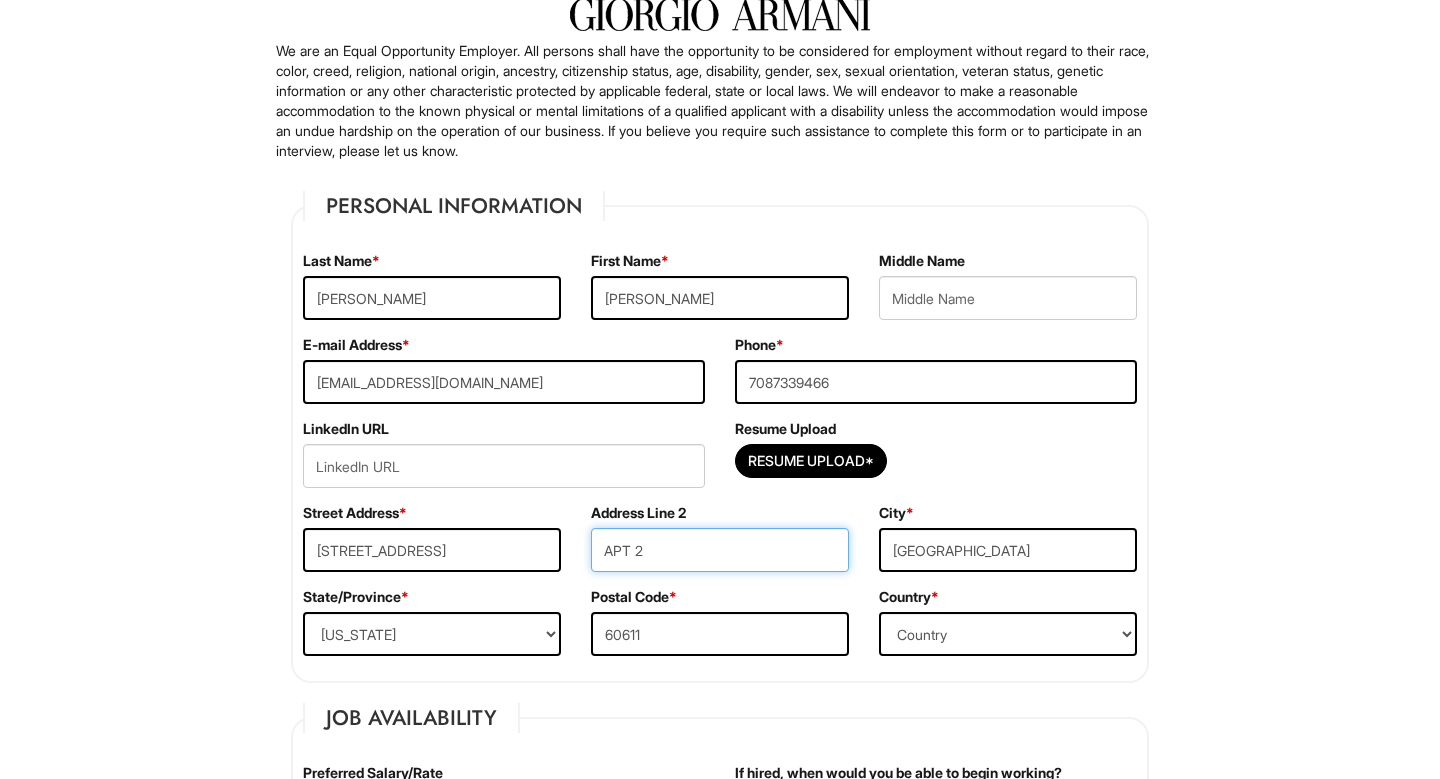 type on "apt 2D" 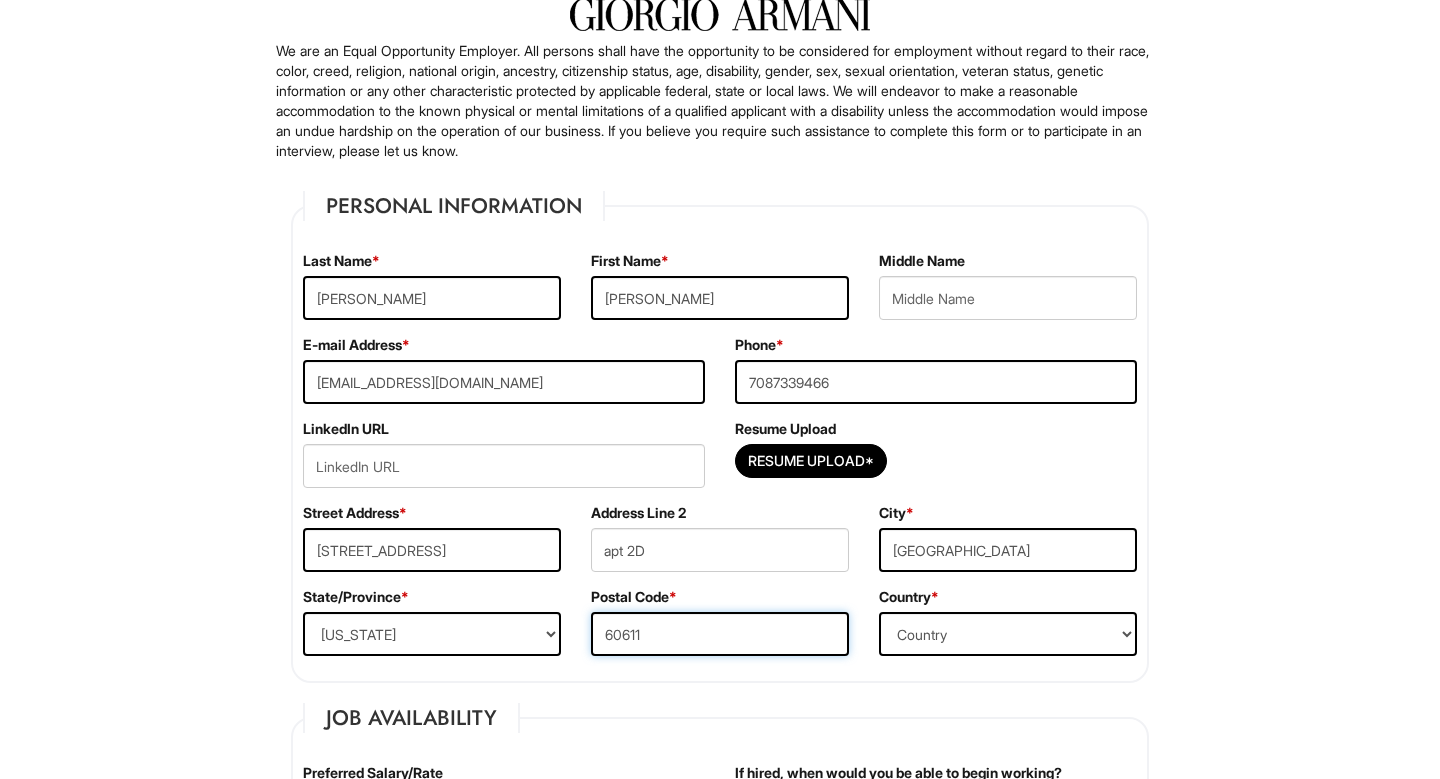 click on "60611" at bounding box center (720, 634) 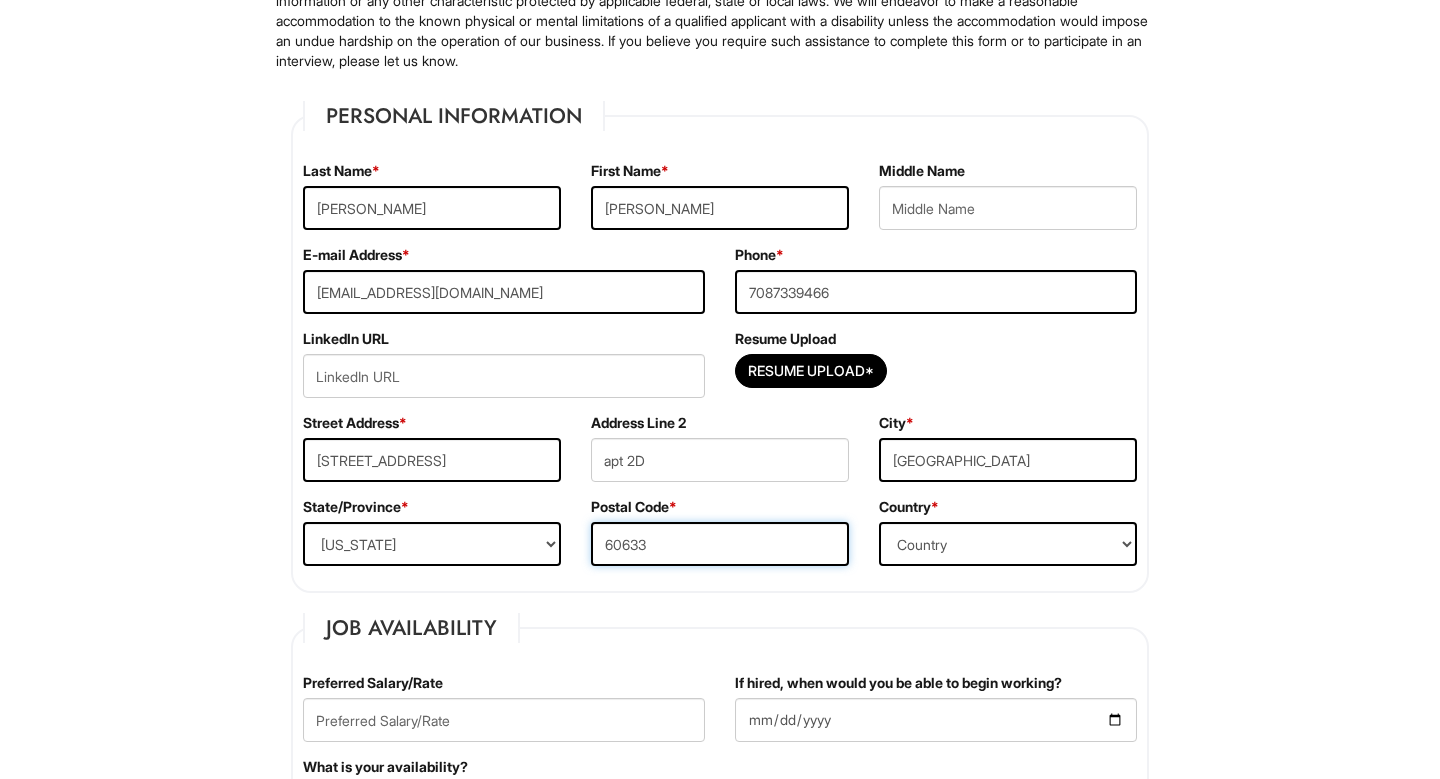 scroll, scrollTop: 232, scrollLeft: 0, axis: vertical 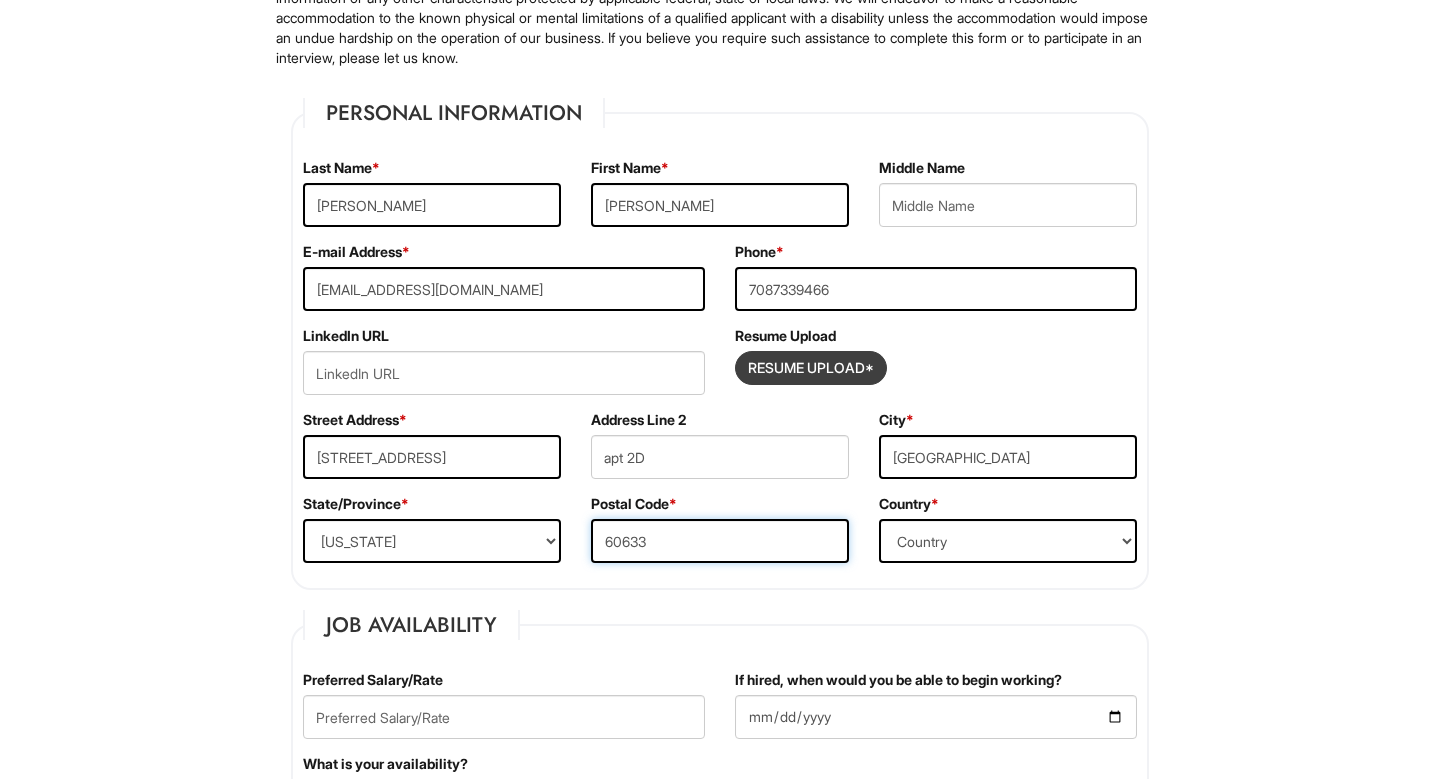 type on "60633" 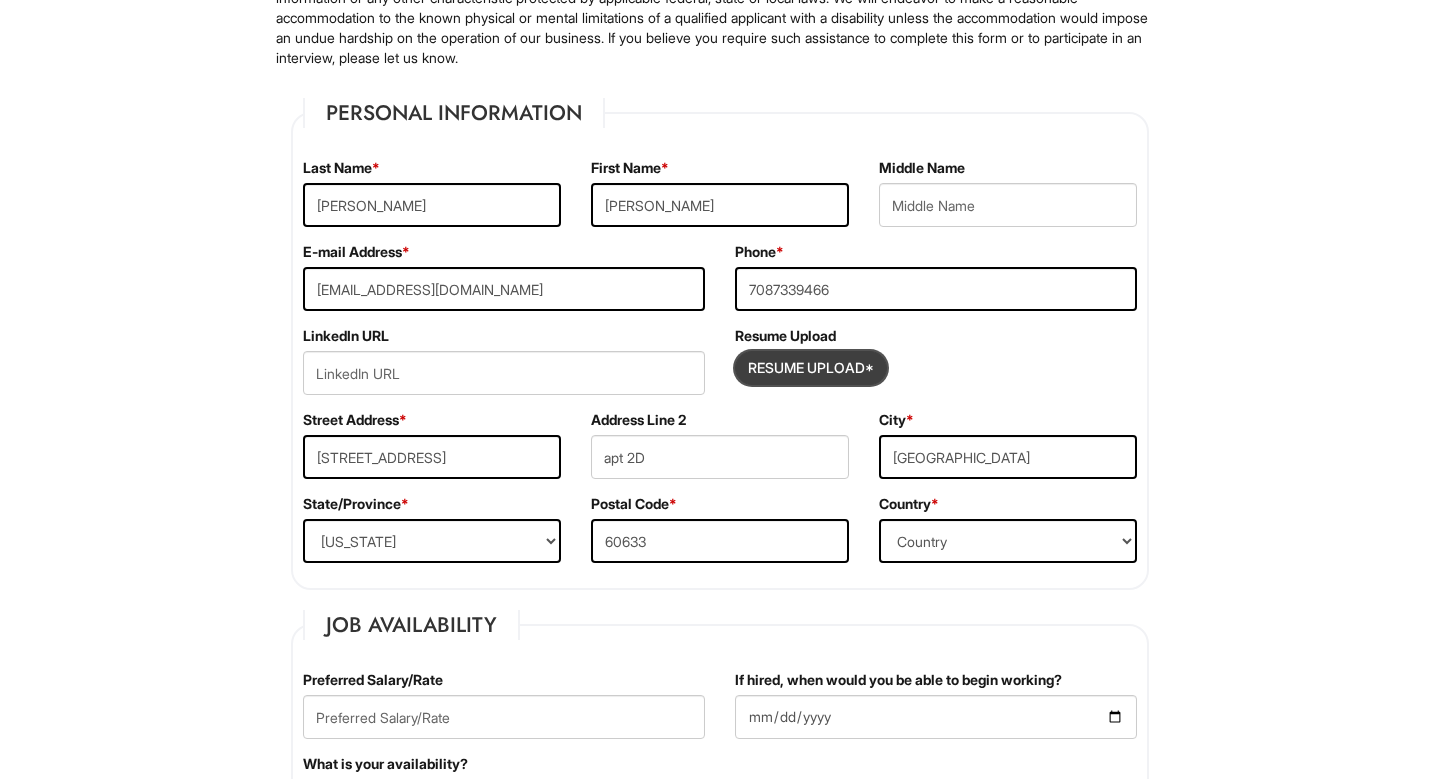 click at bounding box center [811, 368] 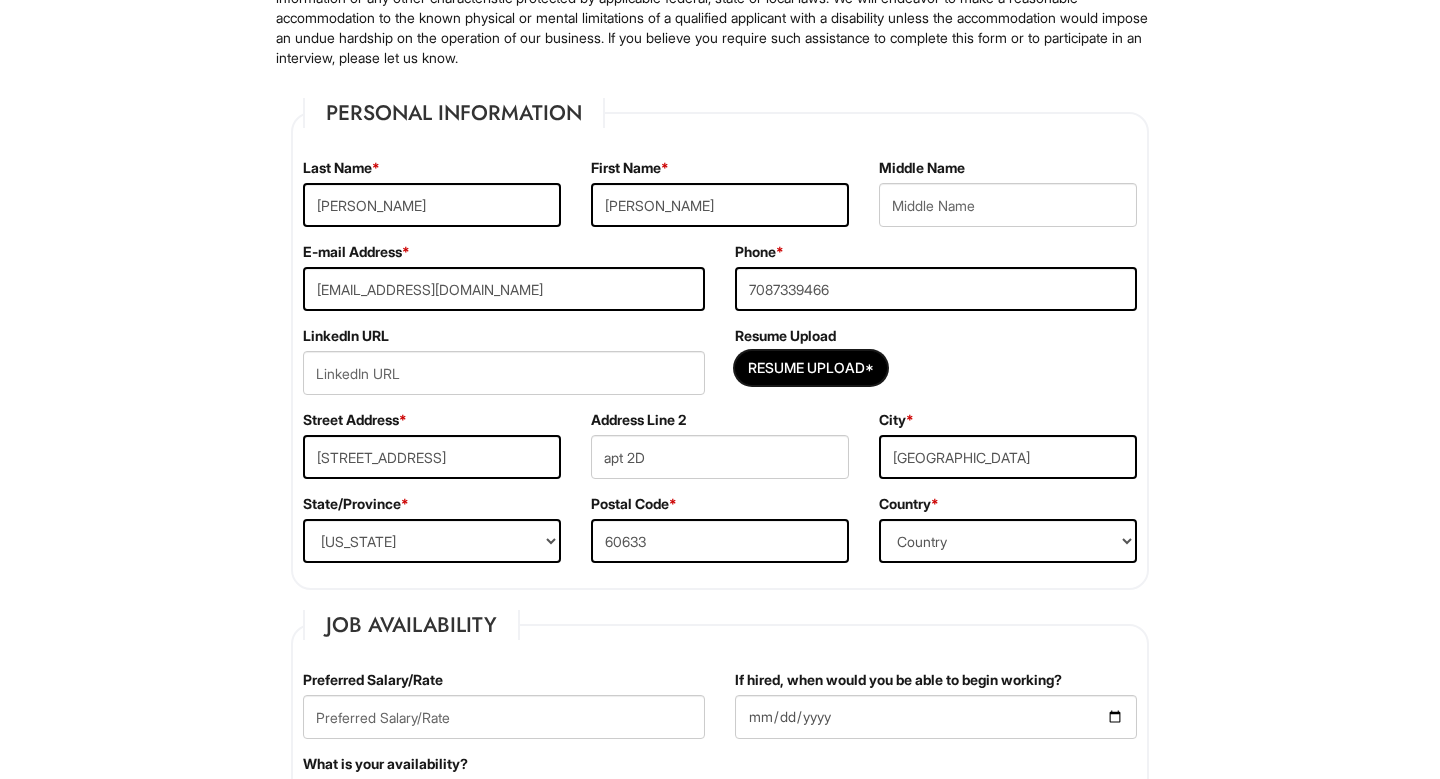type on "C:\fakepath\Martwain - Resume.docx" 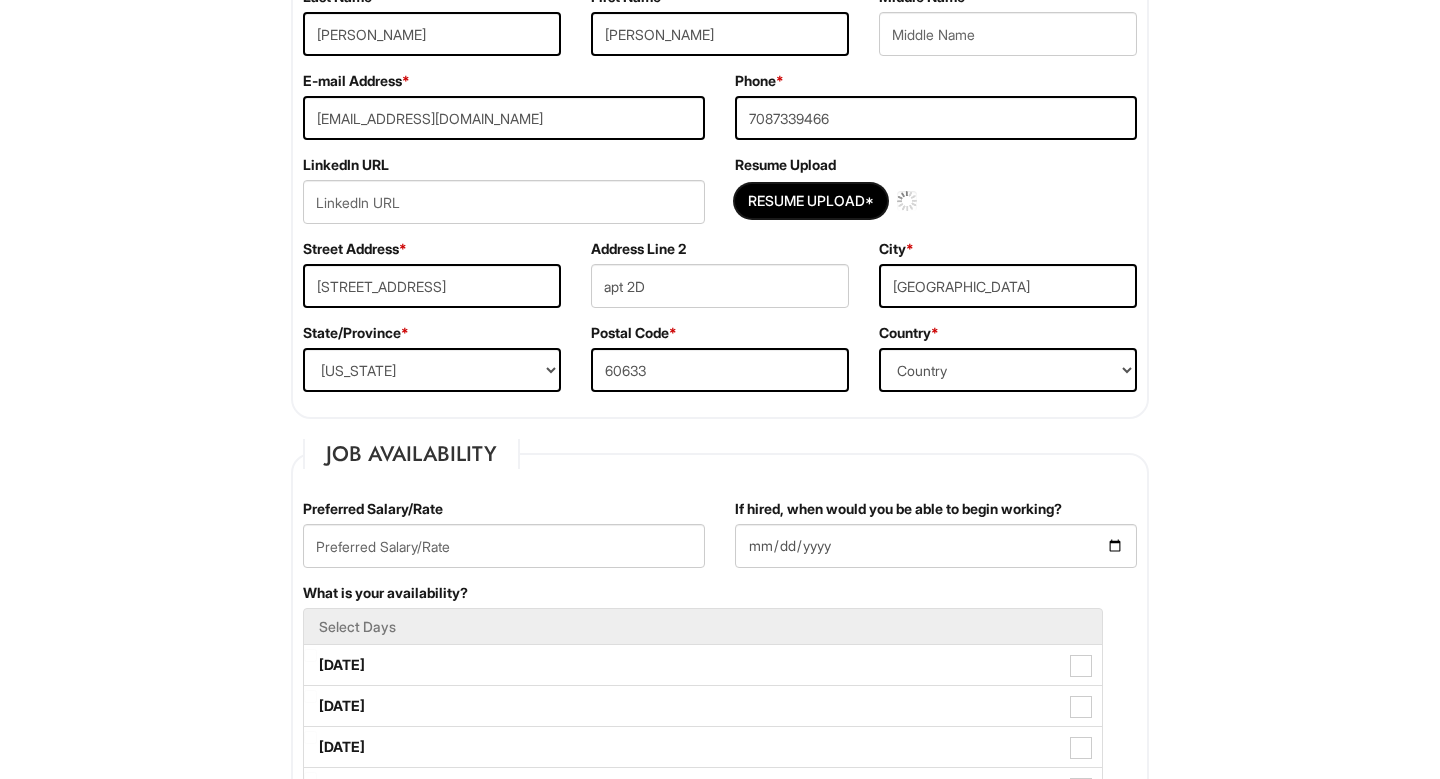 type 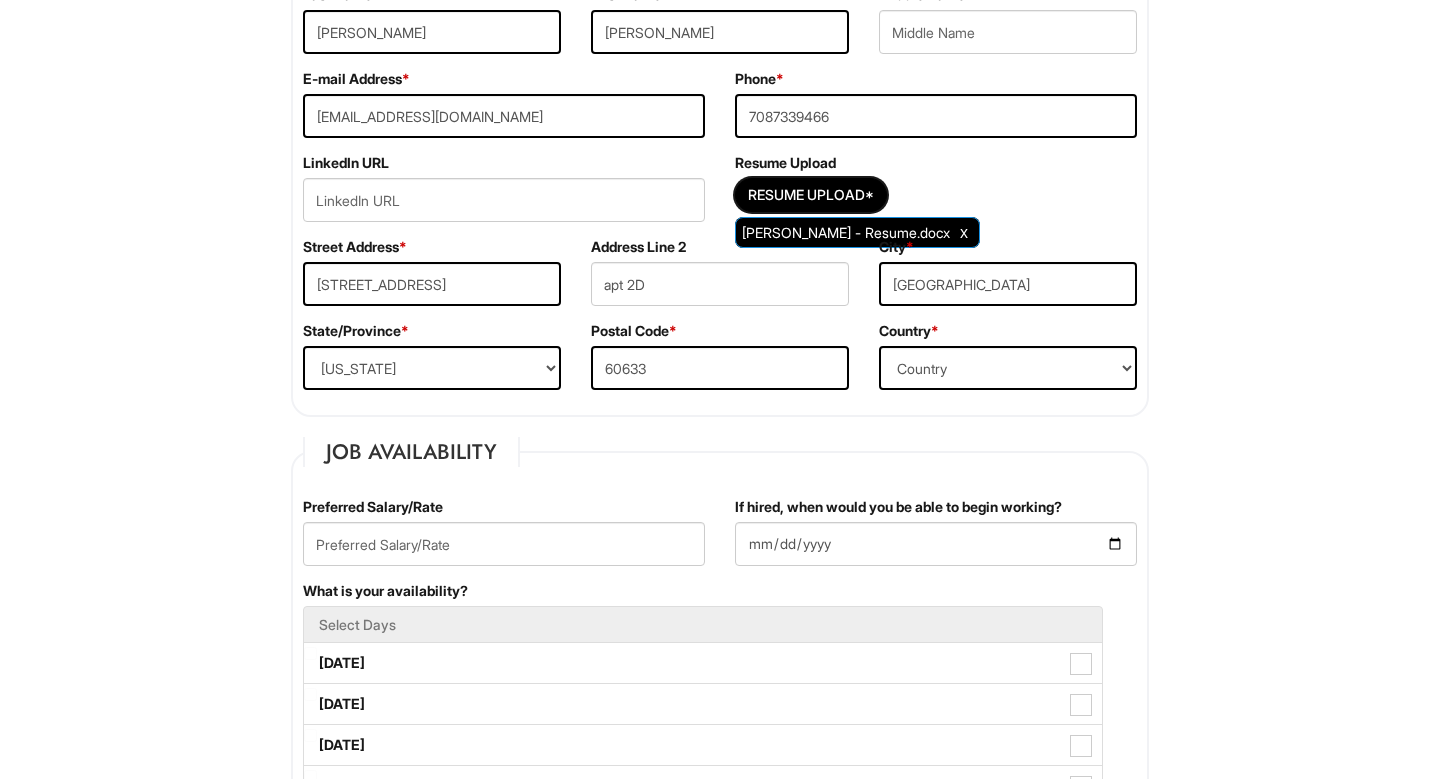 scroll, scrollTop: 407, scrollLeft: 0, axis: vertical 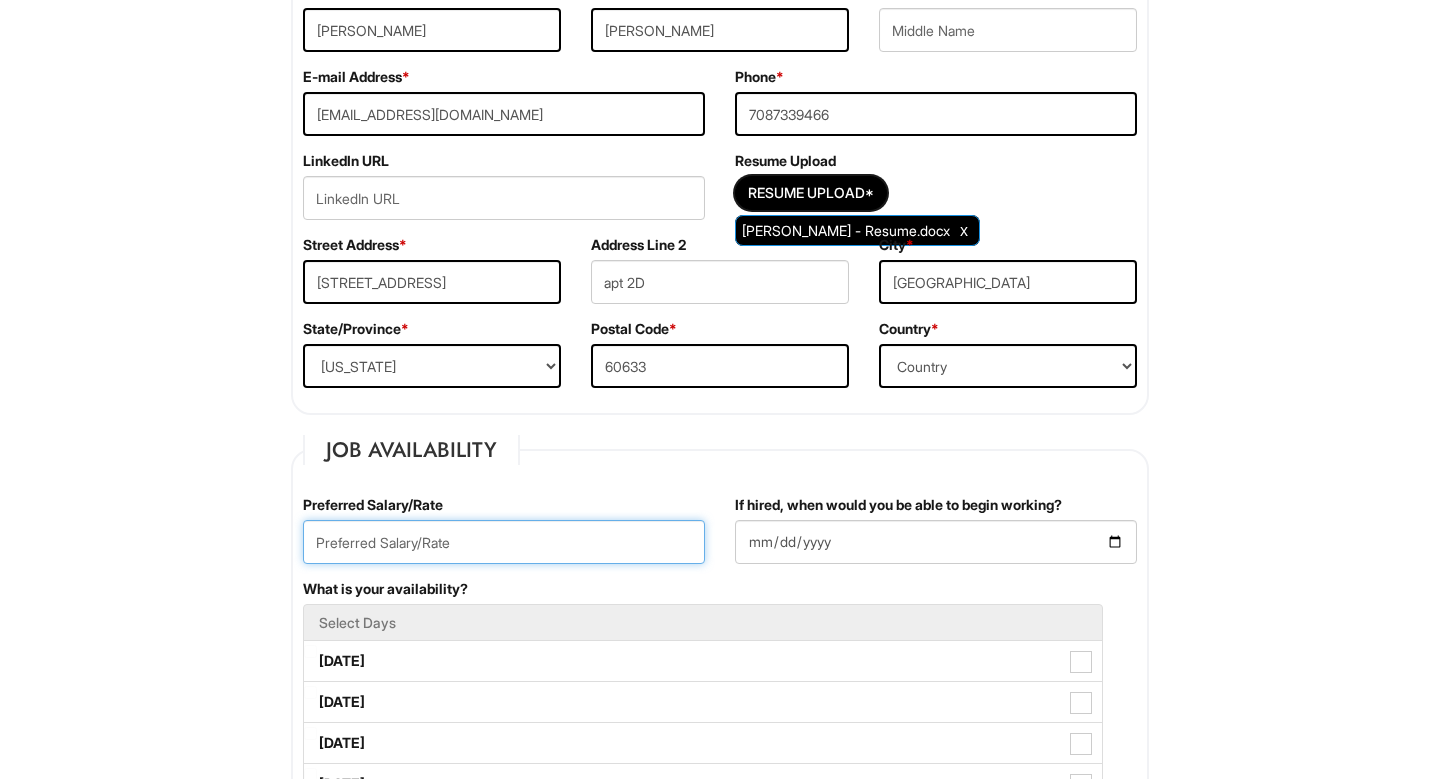 click at bounding box center (504, 542) 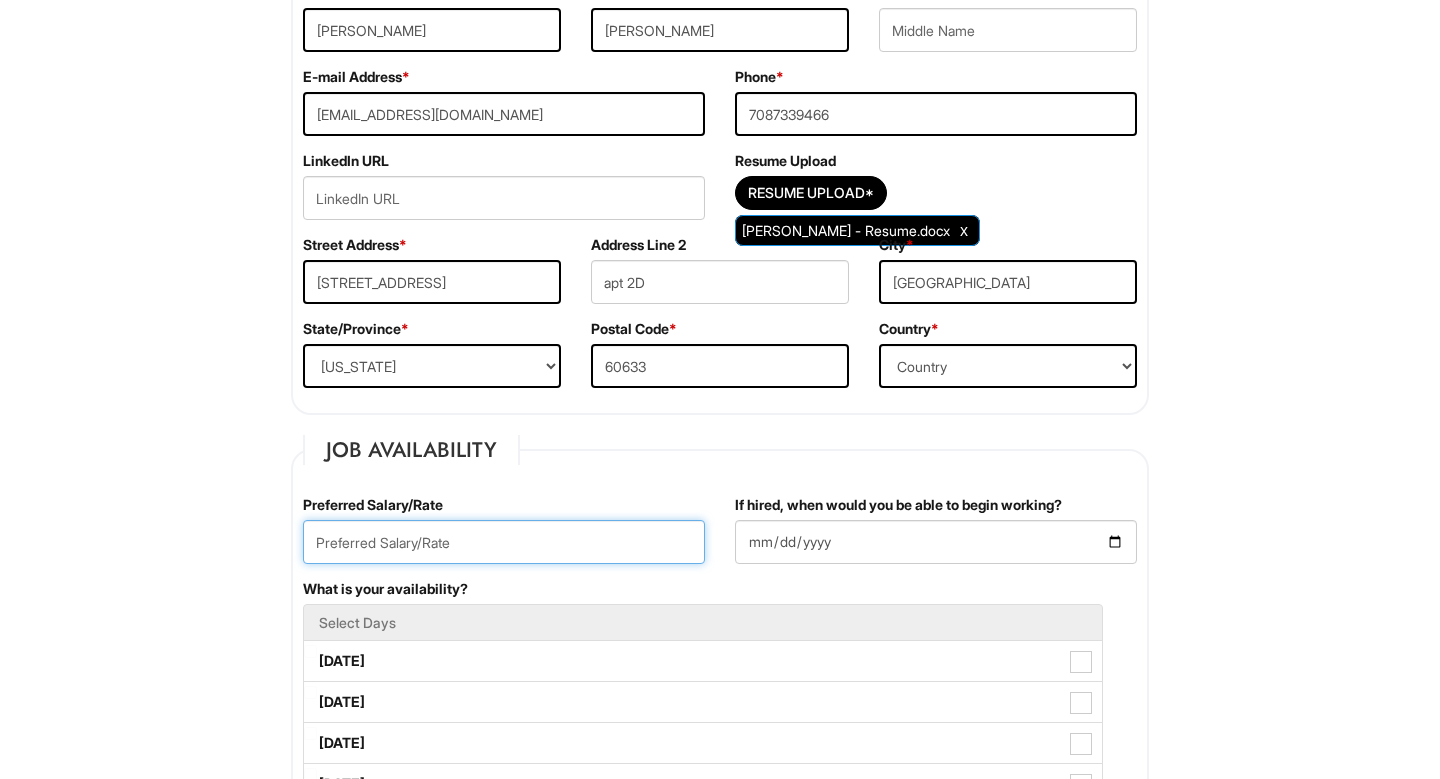 type on "2" 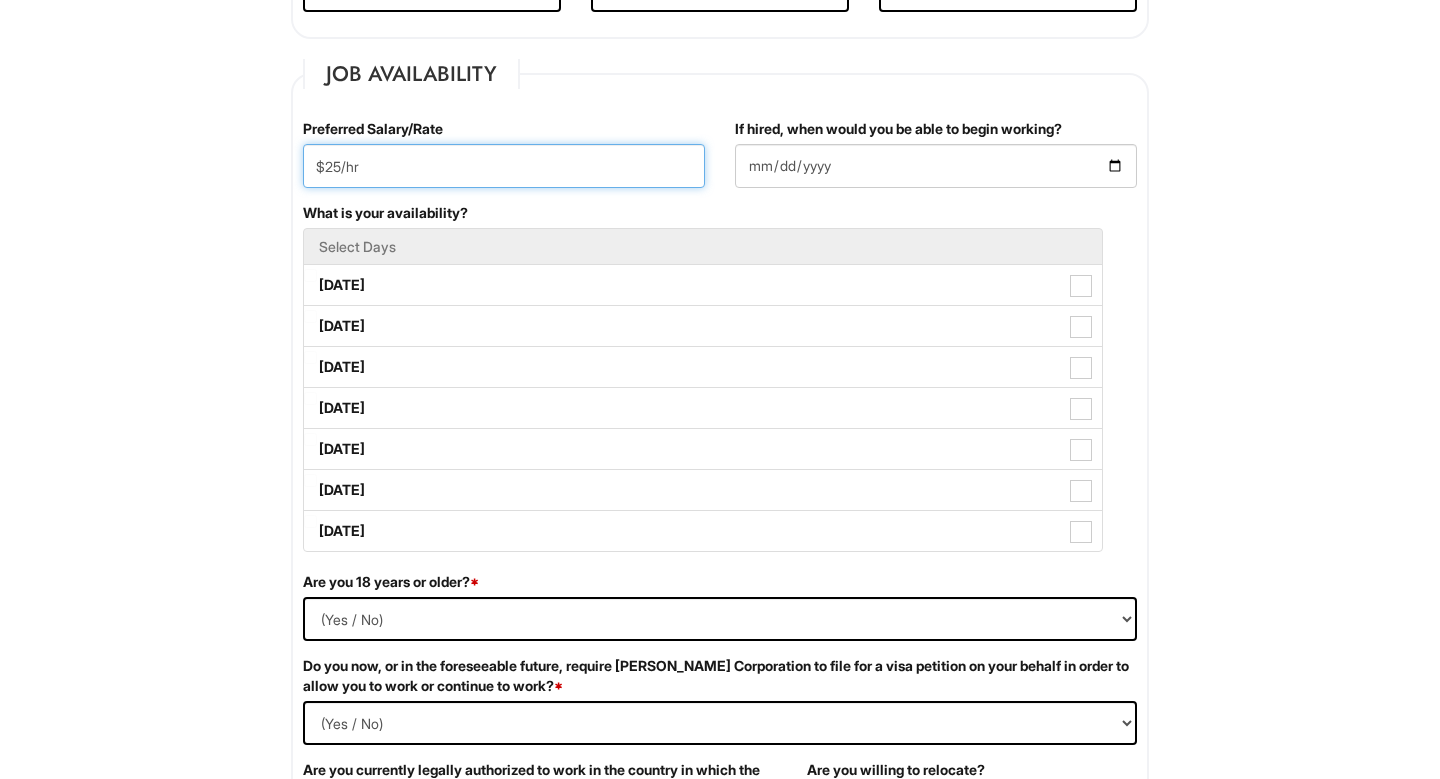 scroll, scrollTop: 793, scrollLeft: 0, axis: vertical 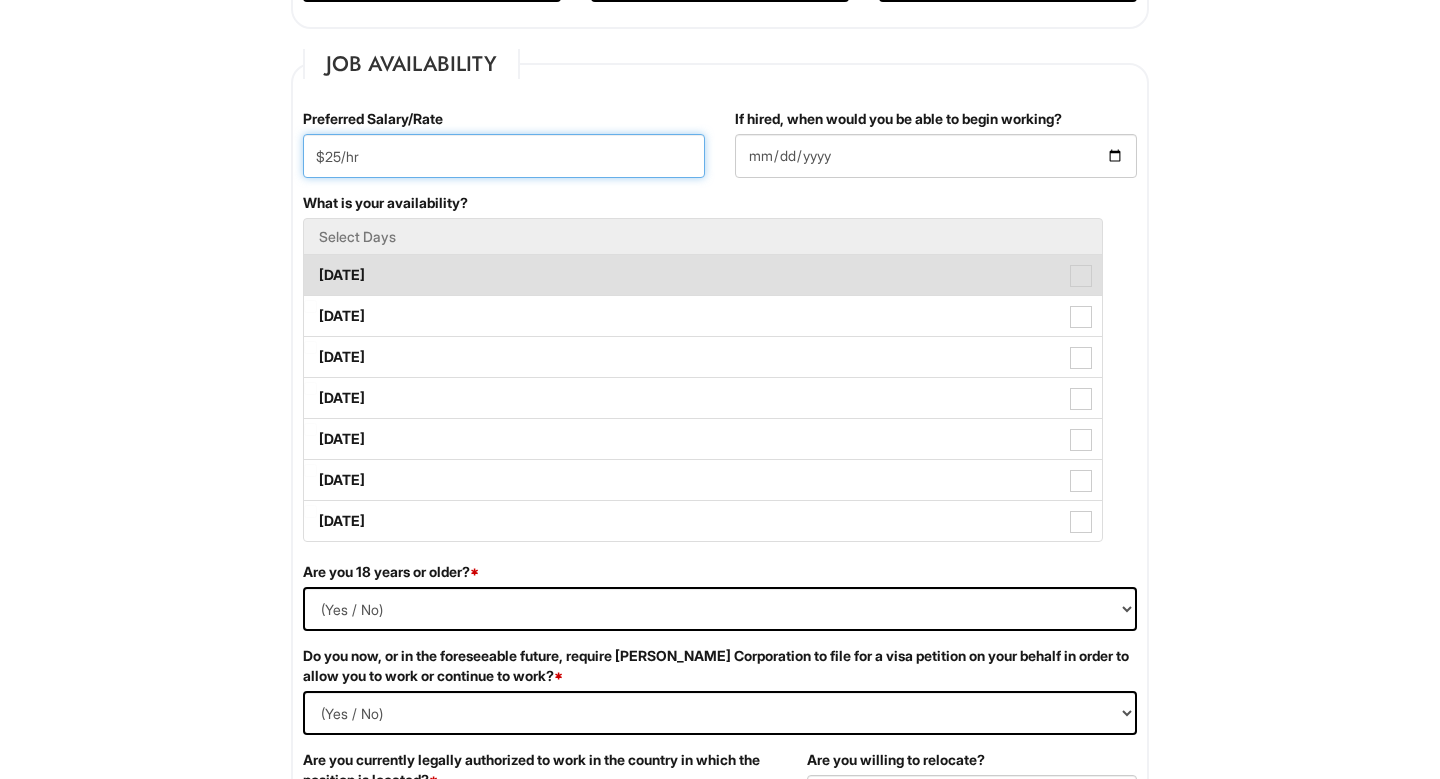 type on "$25/hr" 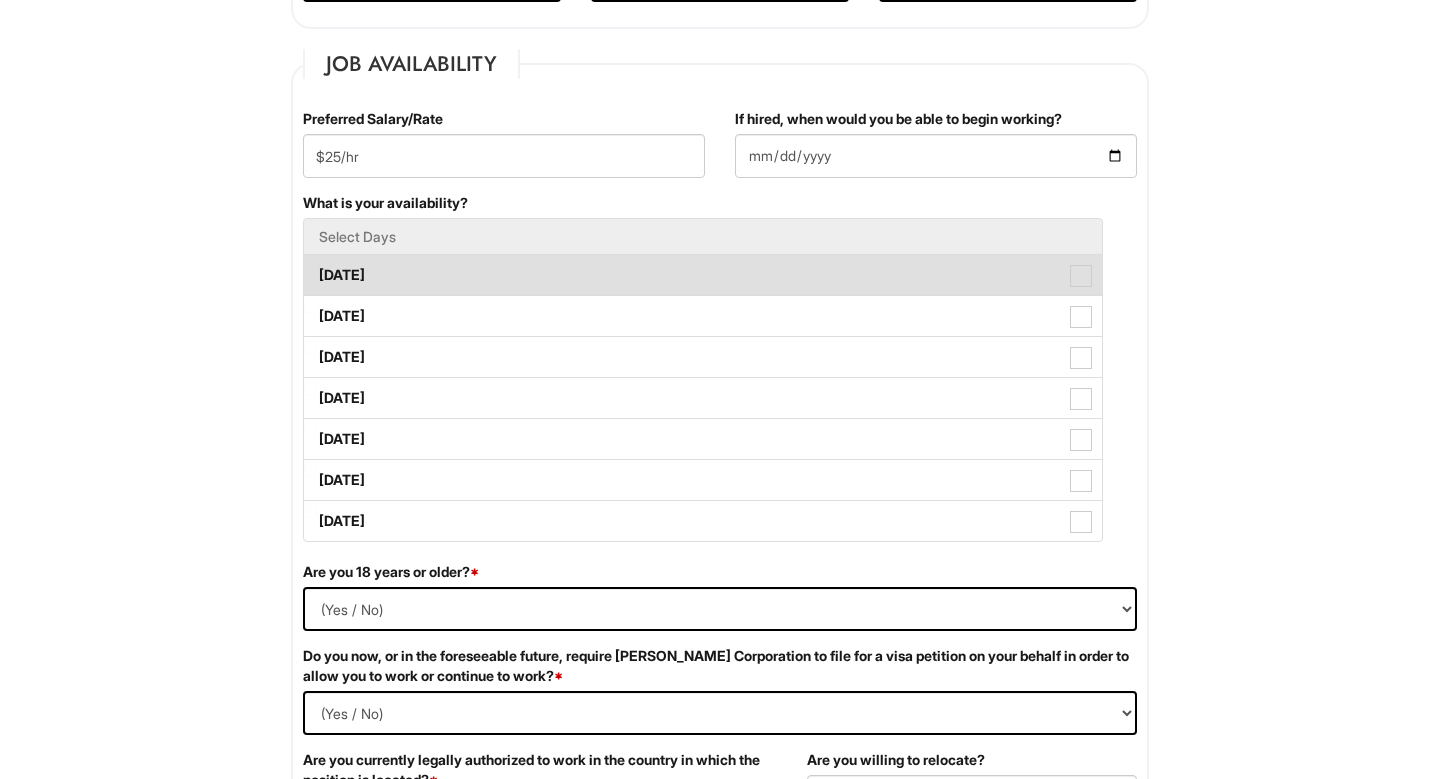 click at bounding box center (1081, 276) 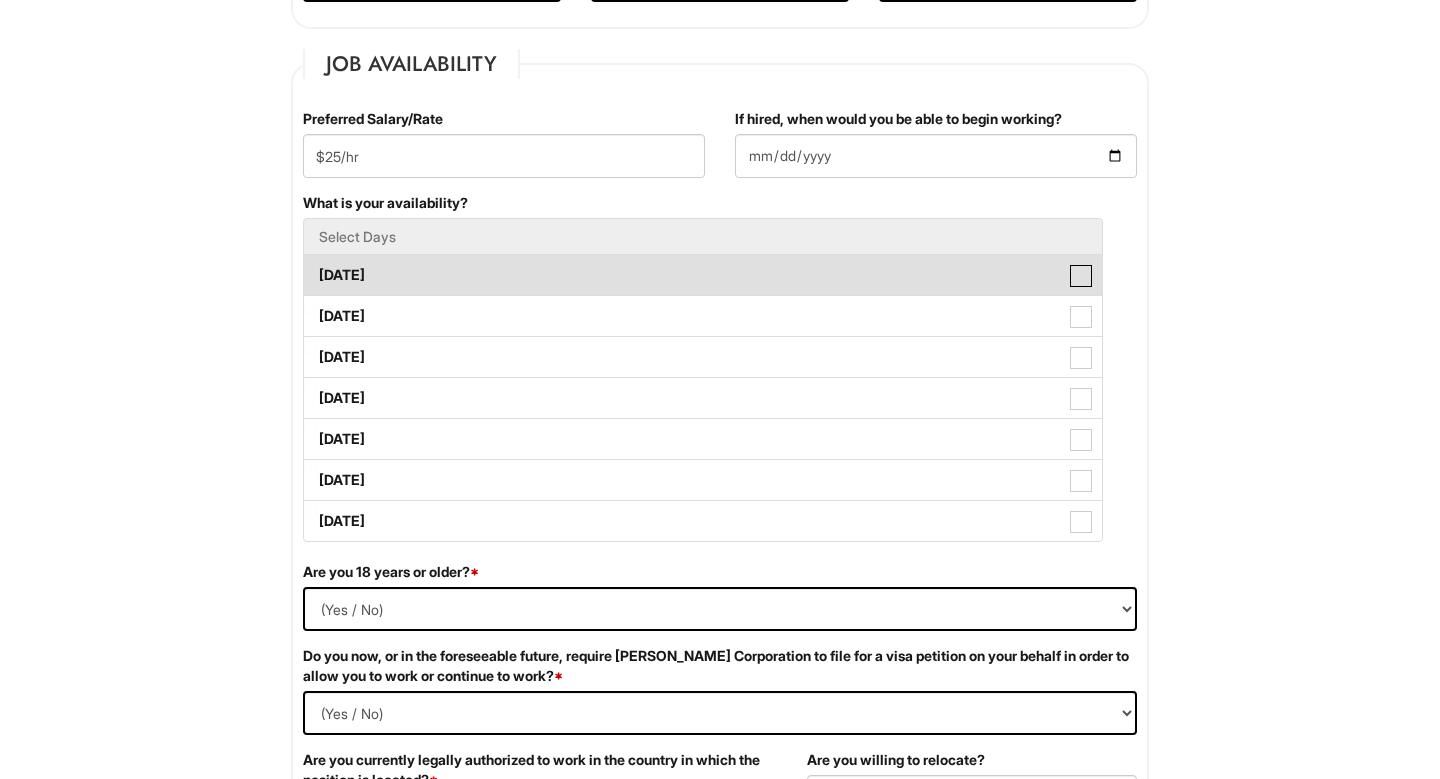 click on "[DATE]" at bounding box center (310, 265) 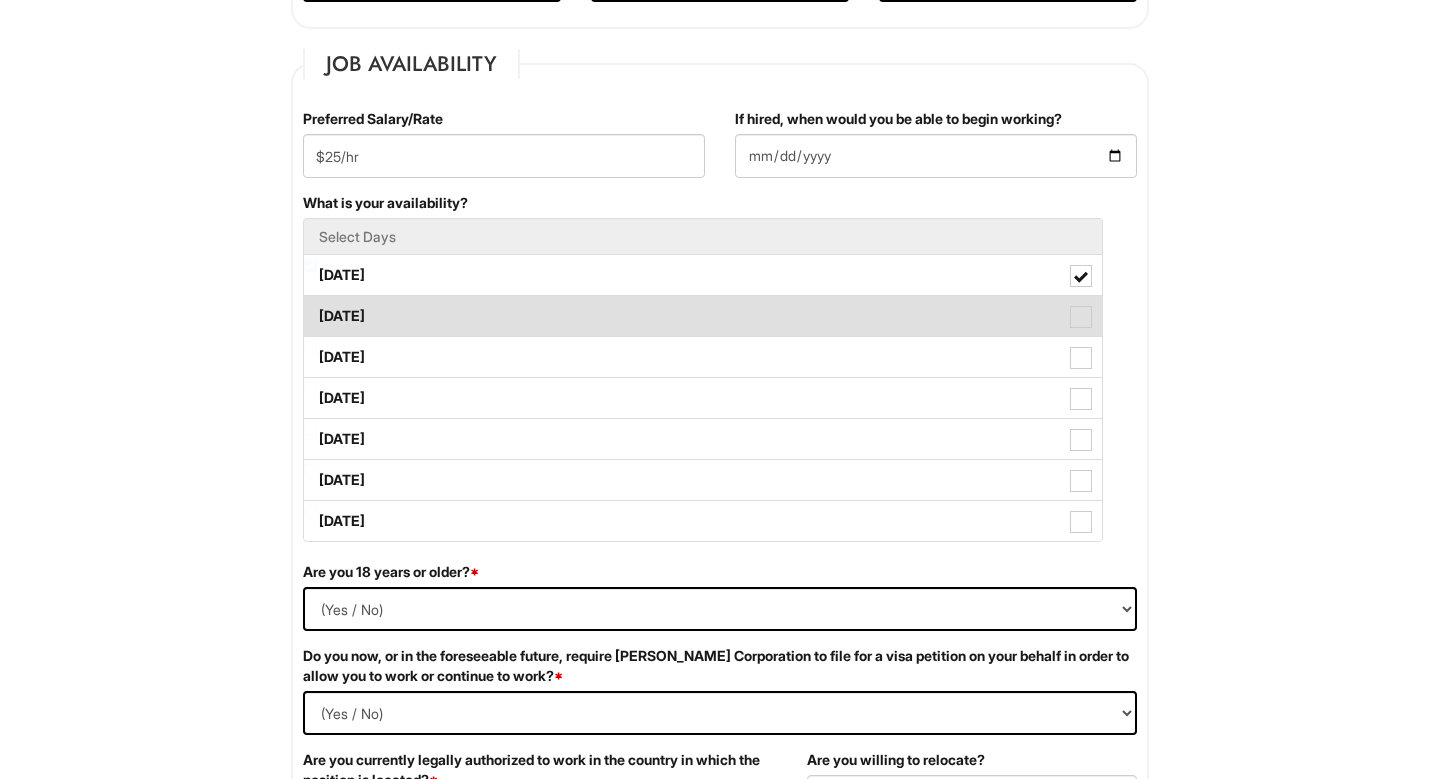 click at bounding box center [1081, 317] 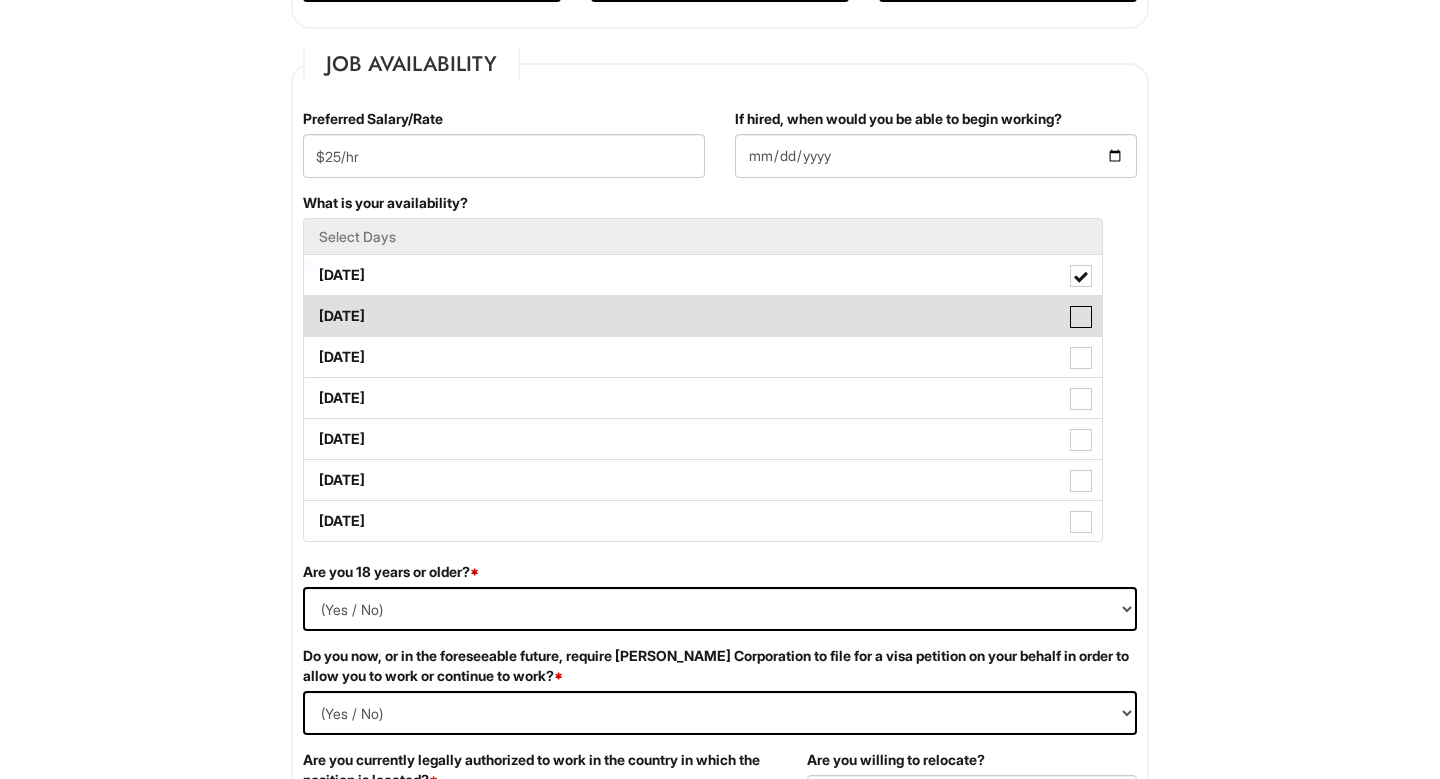 click on "[DATE]" at bounding box center [310, 306] 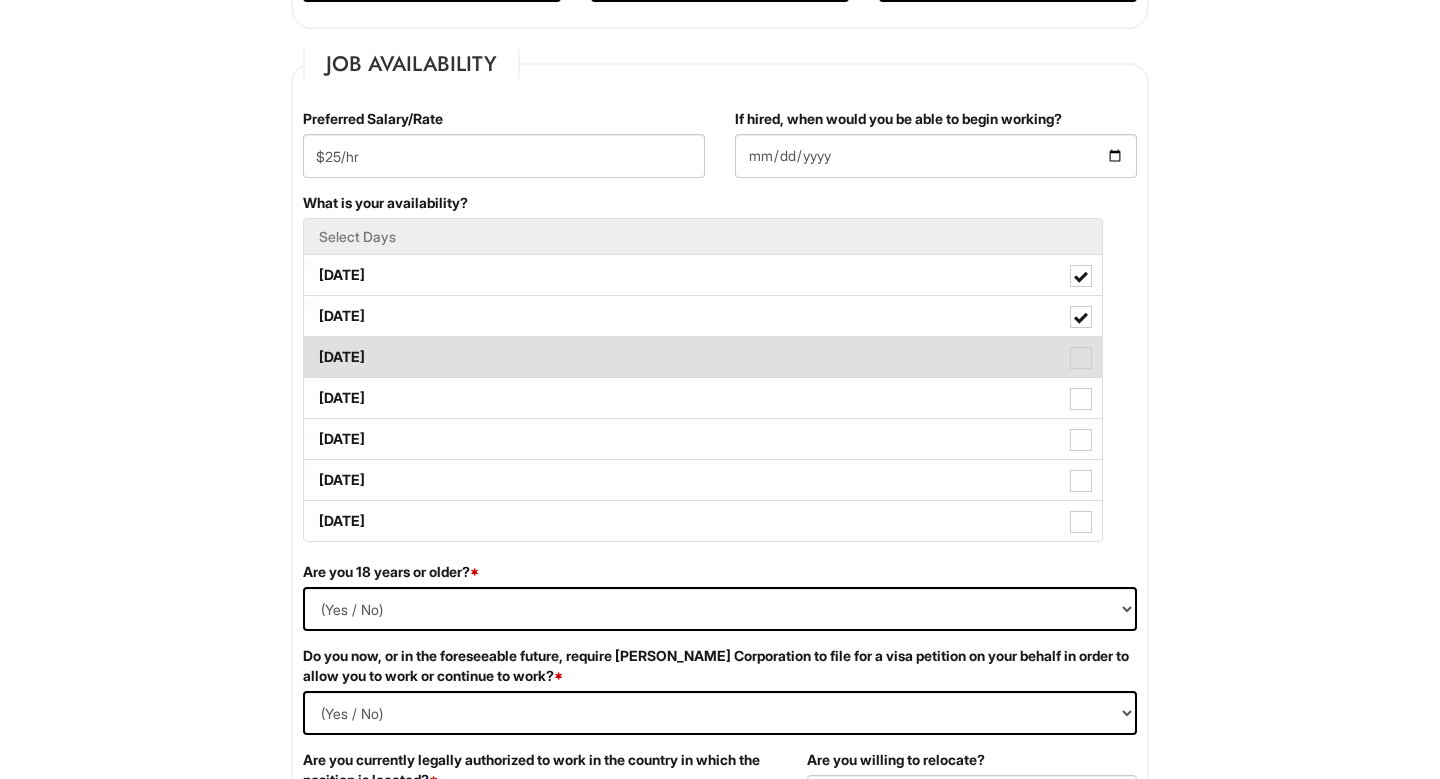 click at bounding box center [1081, 358] 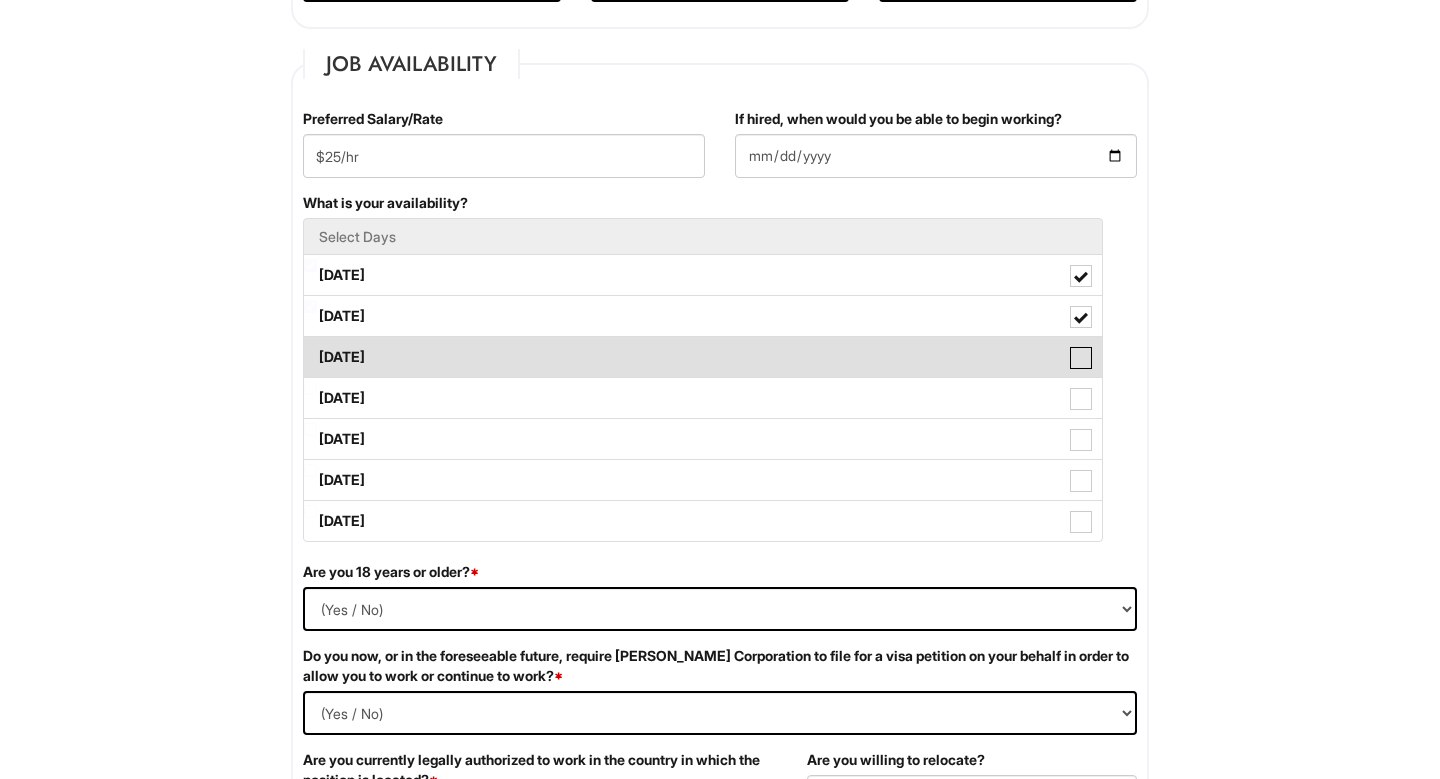 click on "[DATE]" at bounding box center [310, 347] 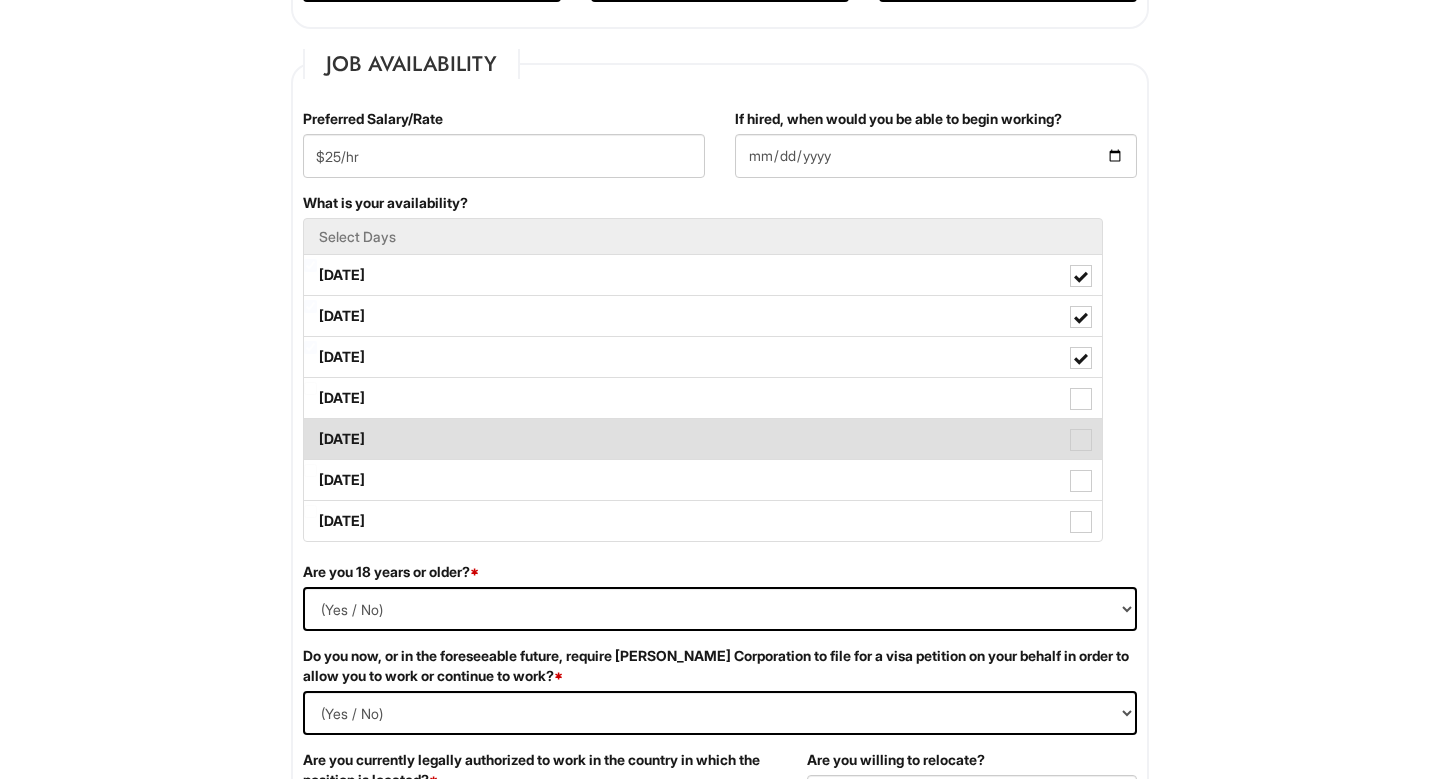 click at bounding box center [1081, 440] 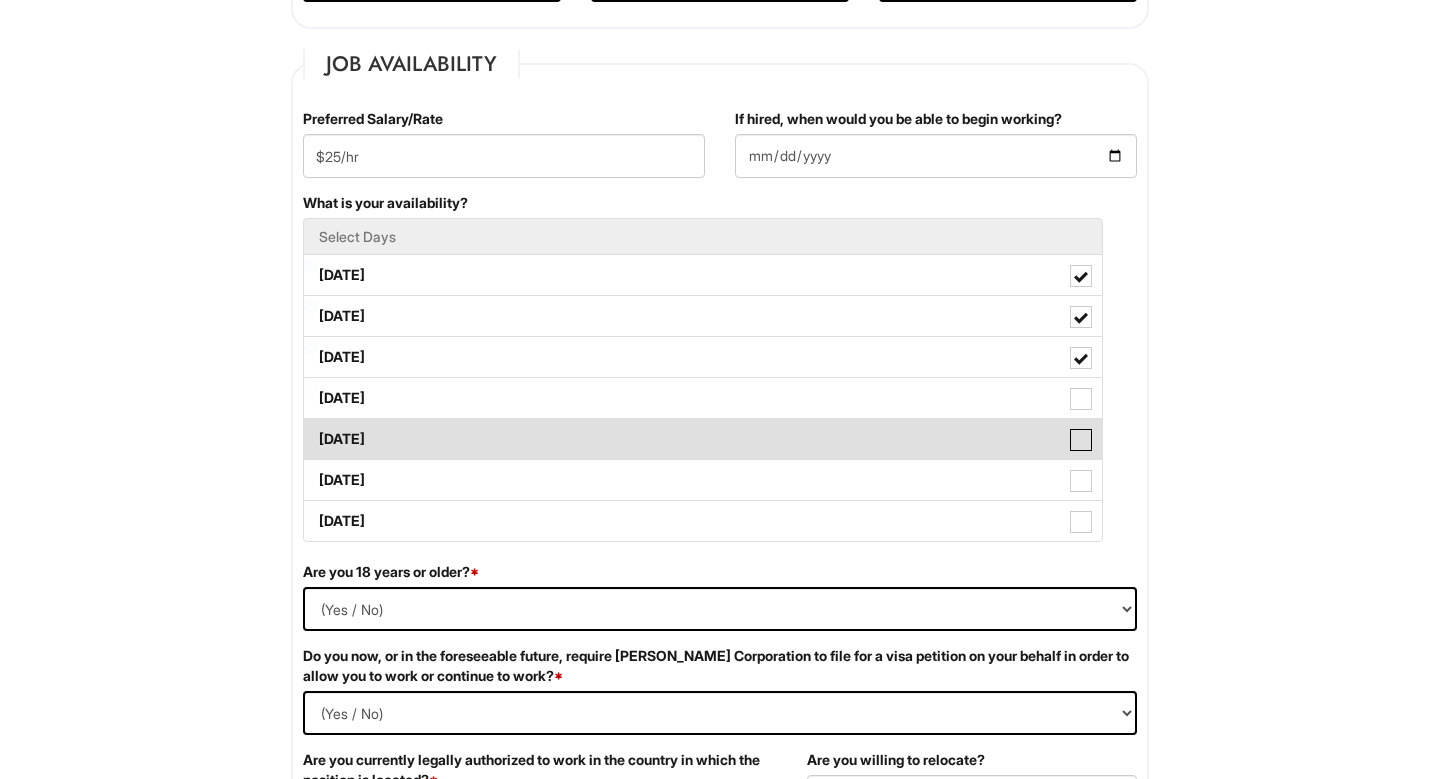 click on "[DATE]" at bounding box center (310, 429) 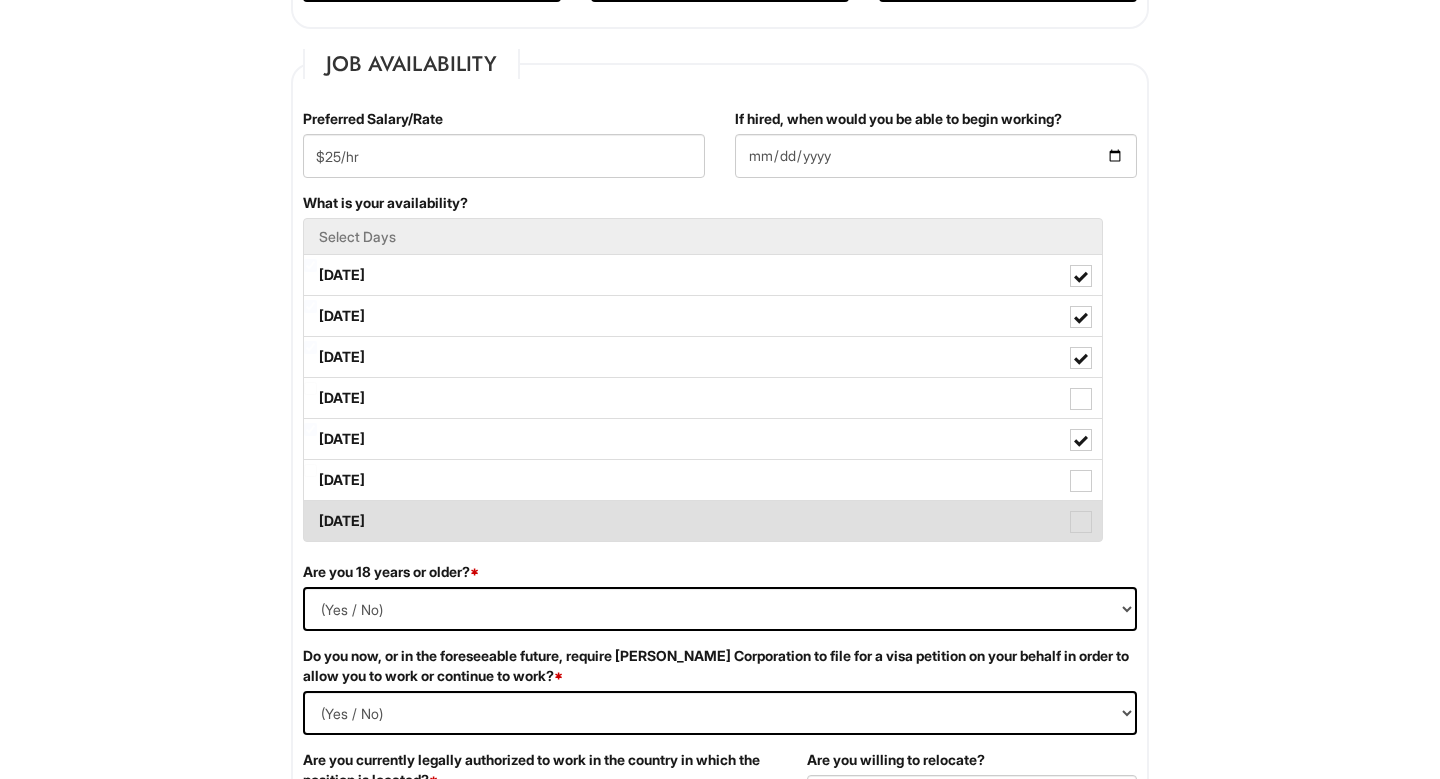 click at bounding box center (1081, 522) 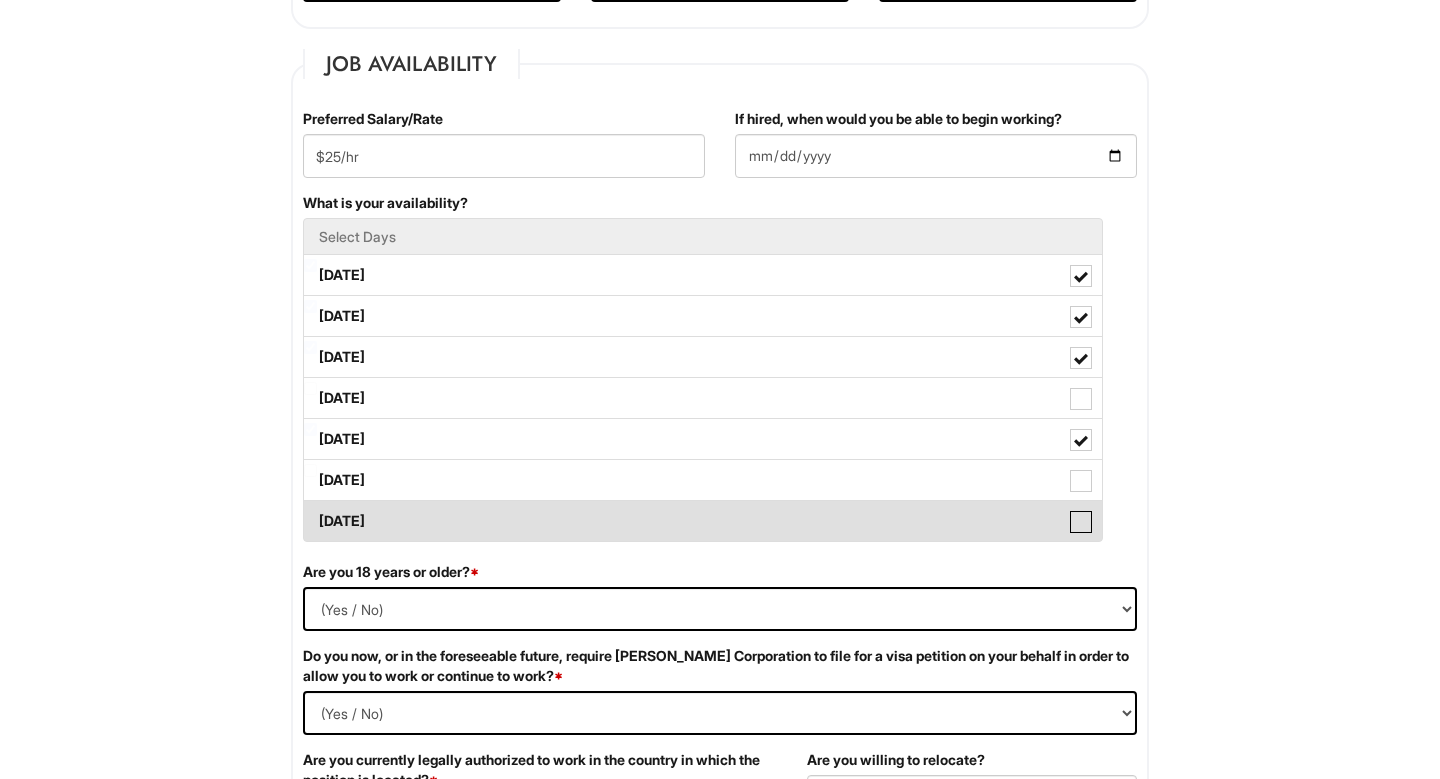click on "[DATE]" at bounding box center (310, 511) 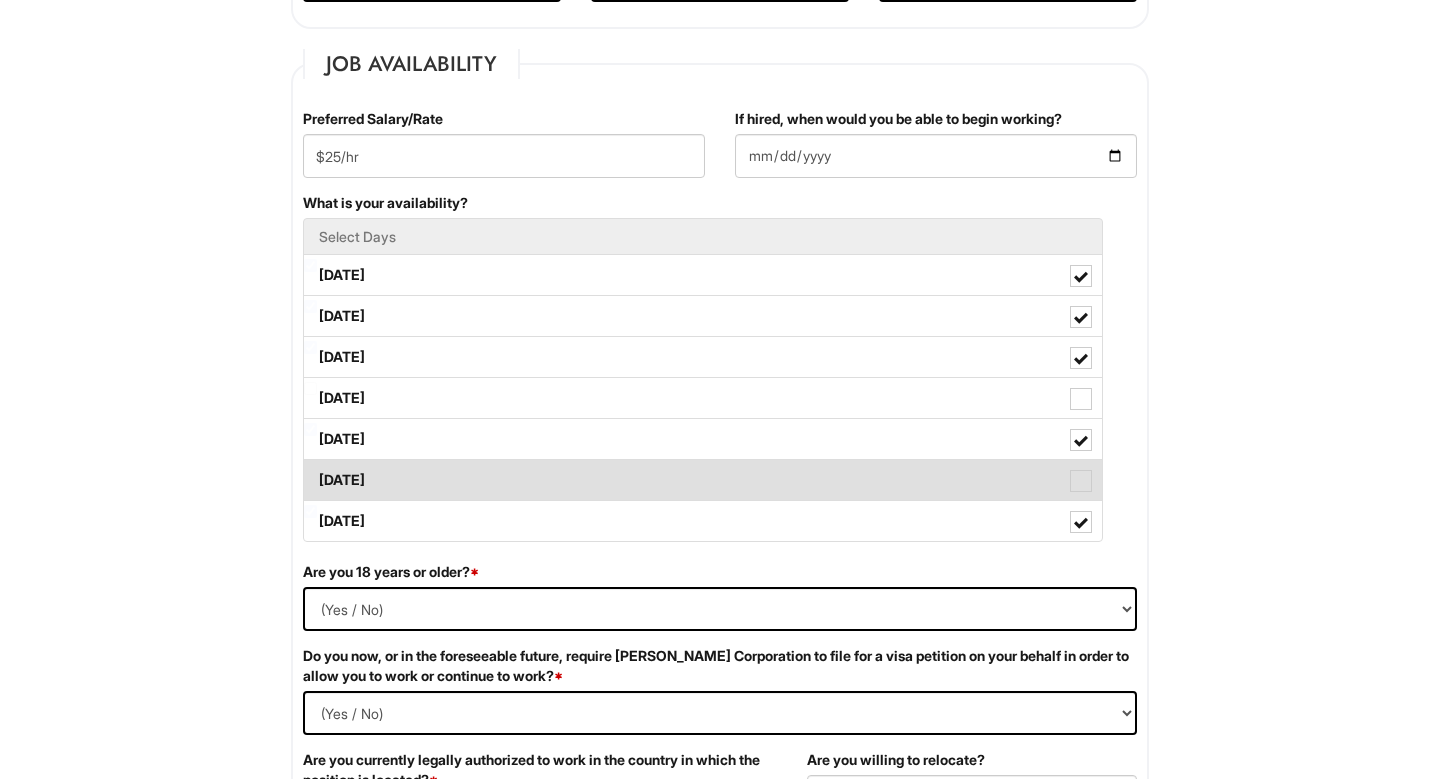 click at bounding box center [1081, 481] 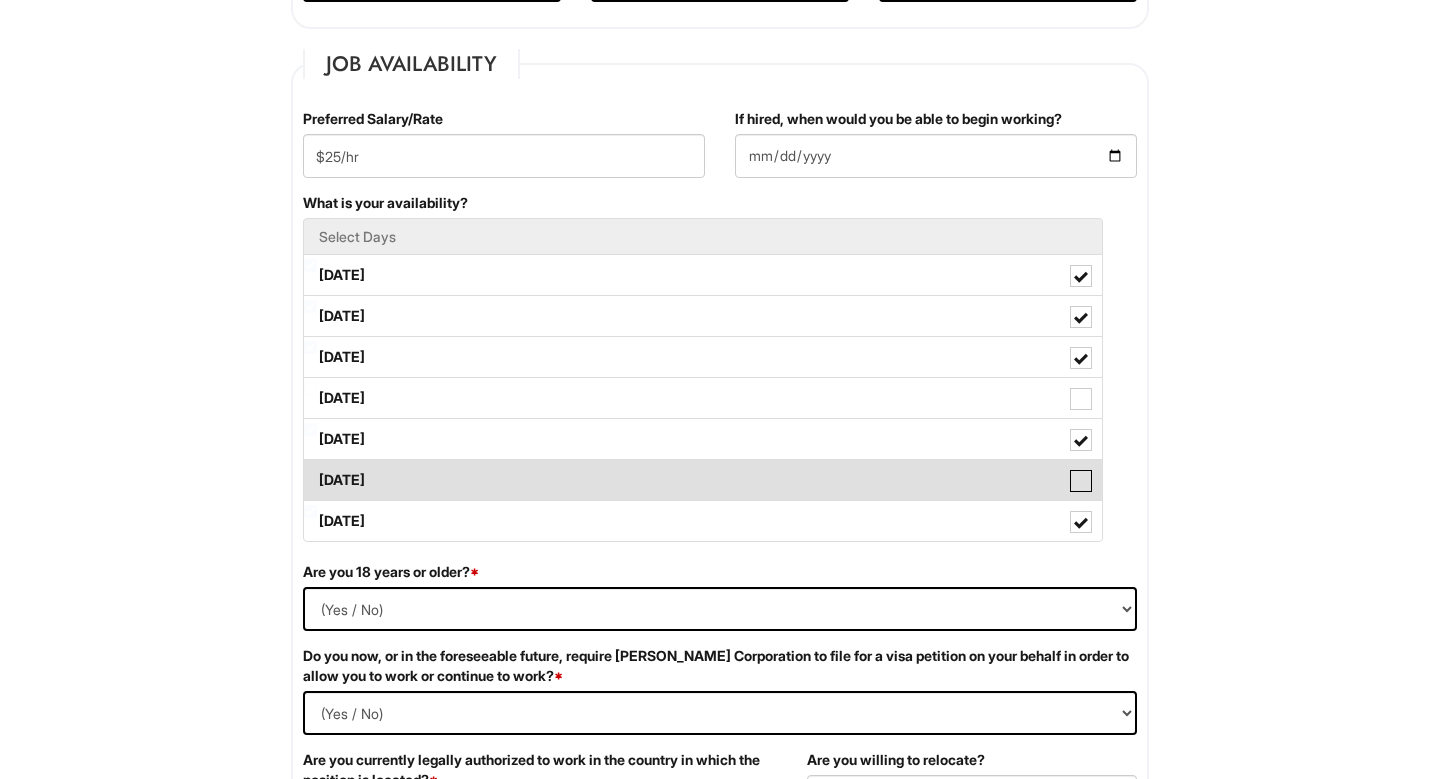 click on "[DATE]" at bounding box center [310, 470] 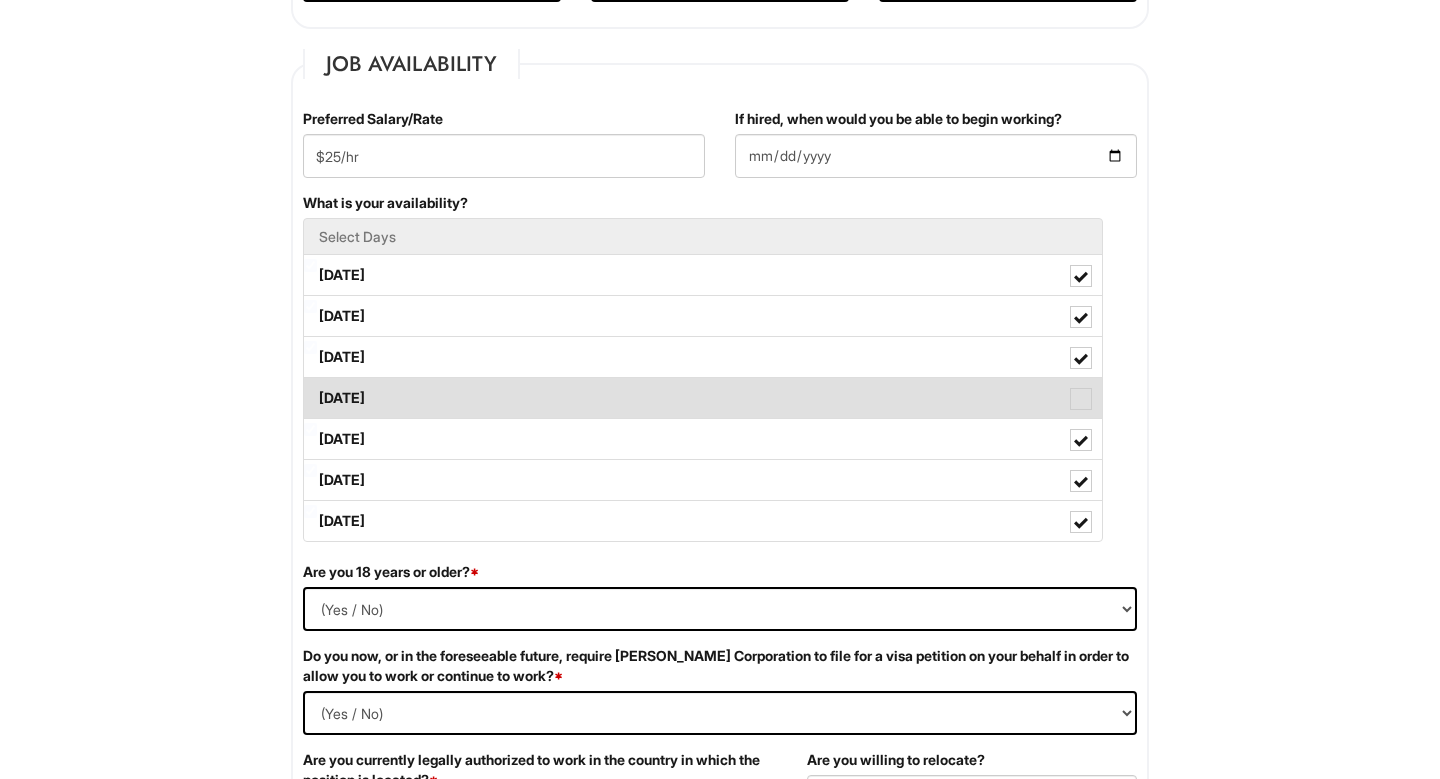 click at bounding box center [1081, 399] 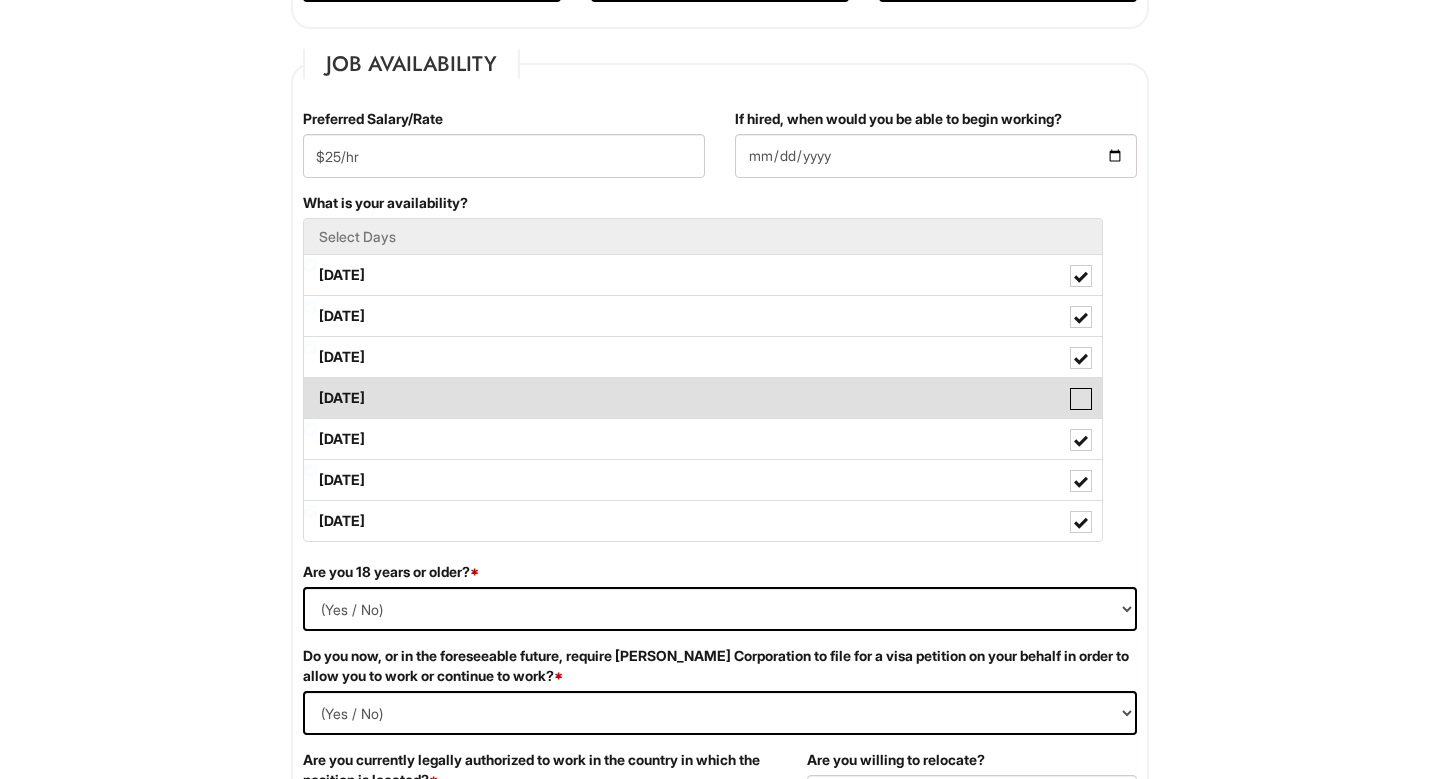 checkbox on "true" 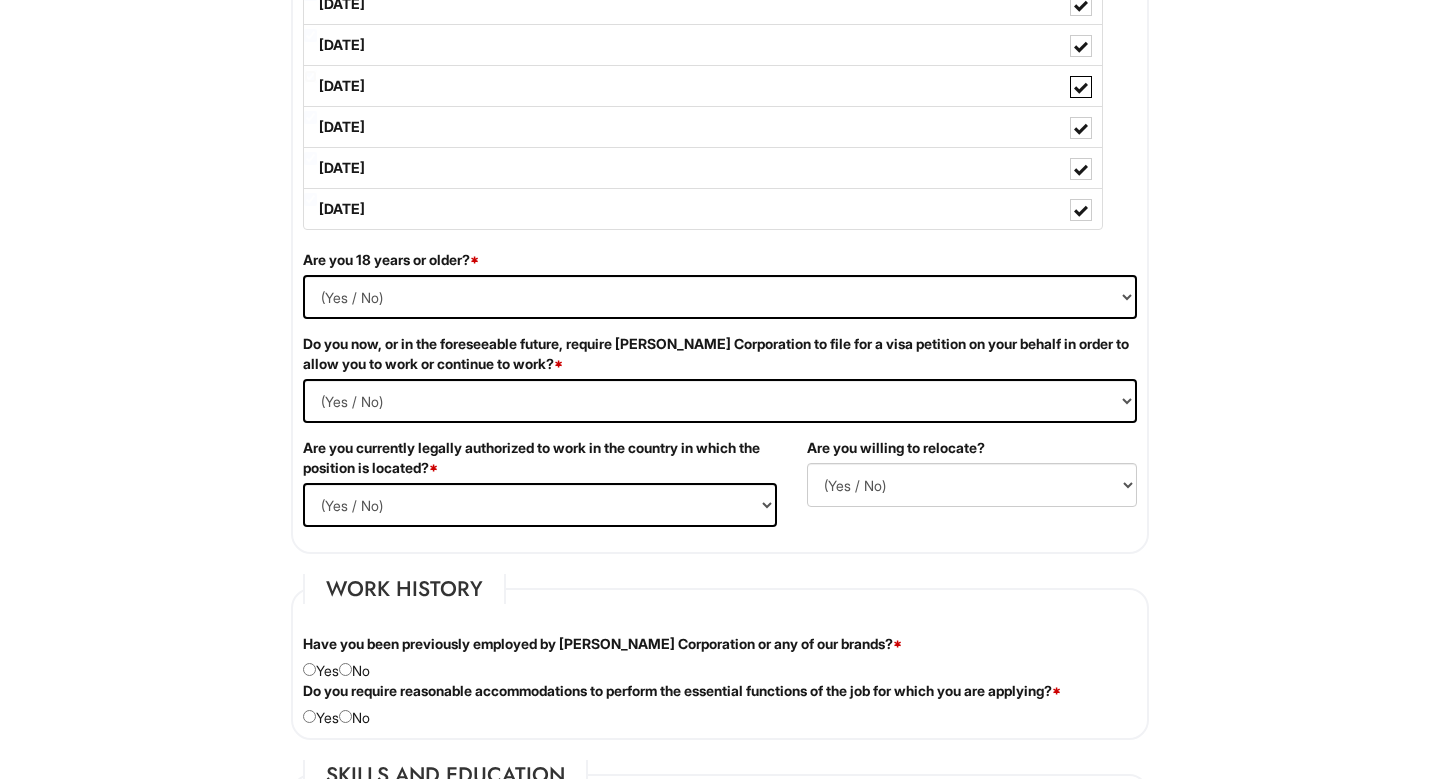 scroll, scrollTop: 1108, scrollLeft: 0, axis: vertical 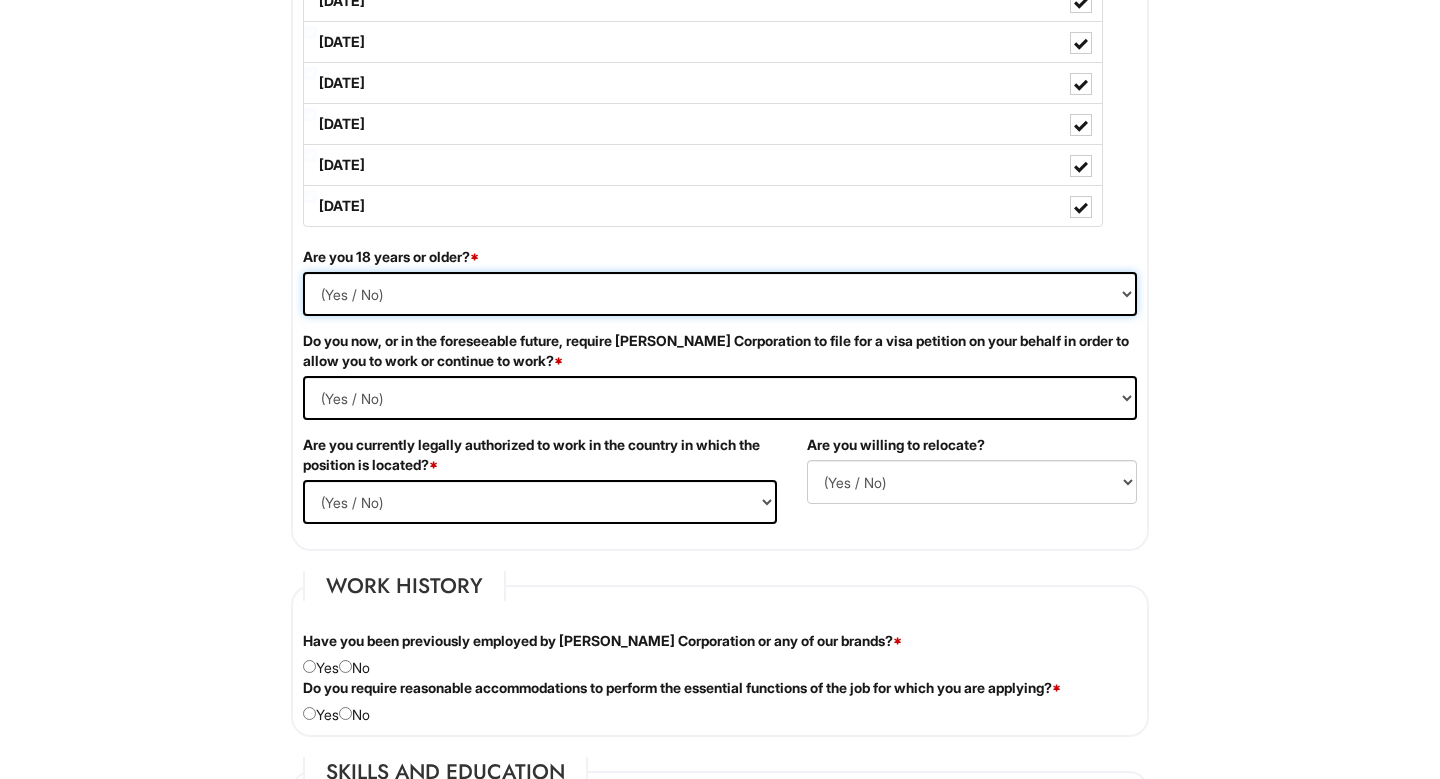 click on "(Yes / No) Yes No" at bounding box center (720, 294) 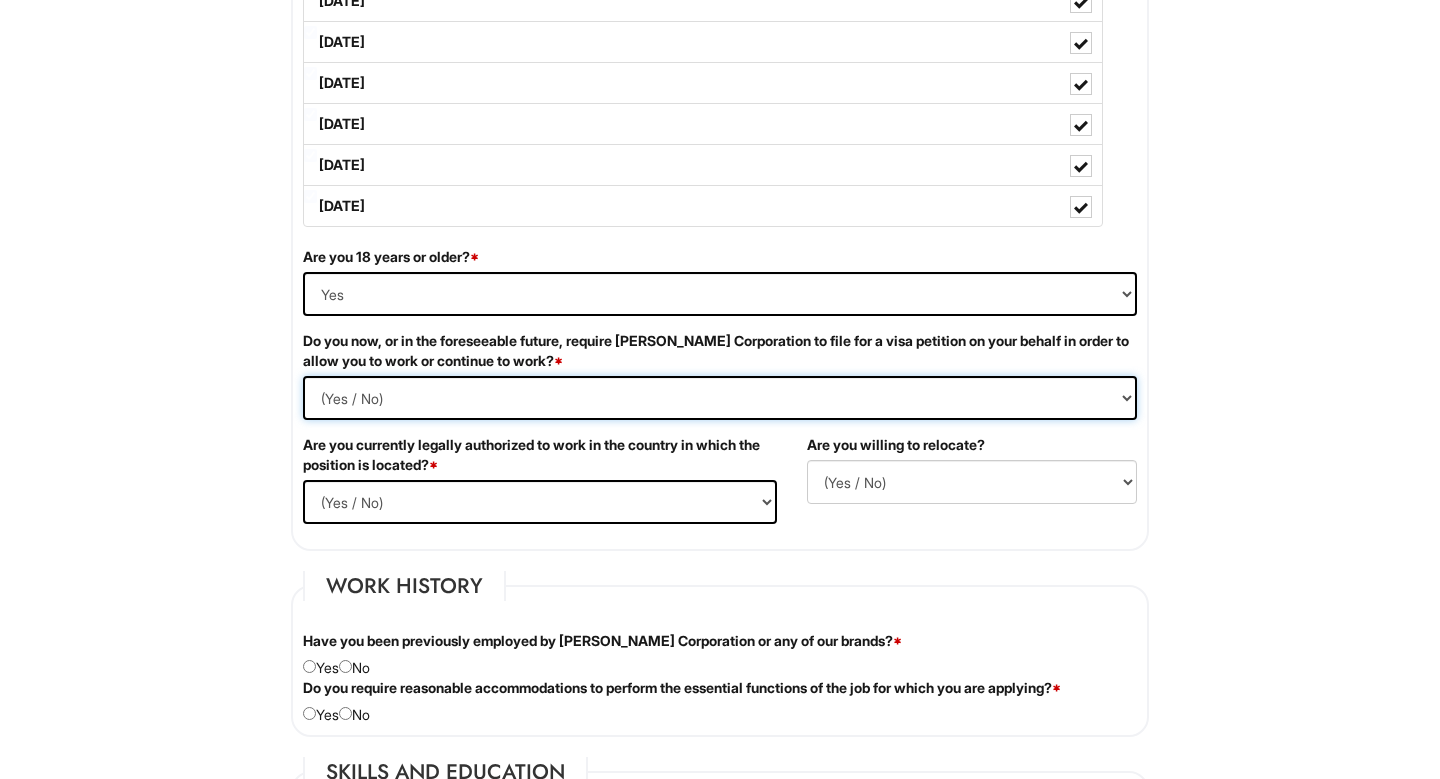 click on "(Yes / No) Yes No" at bounding box center (720, 398) 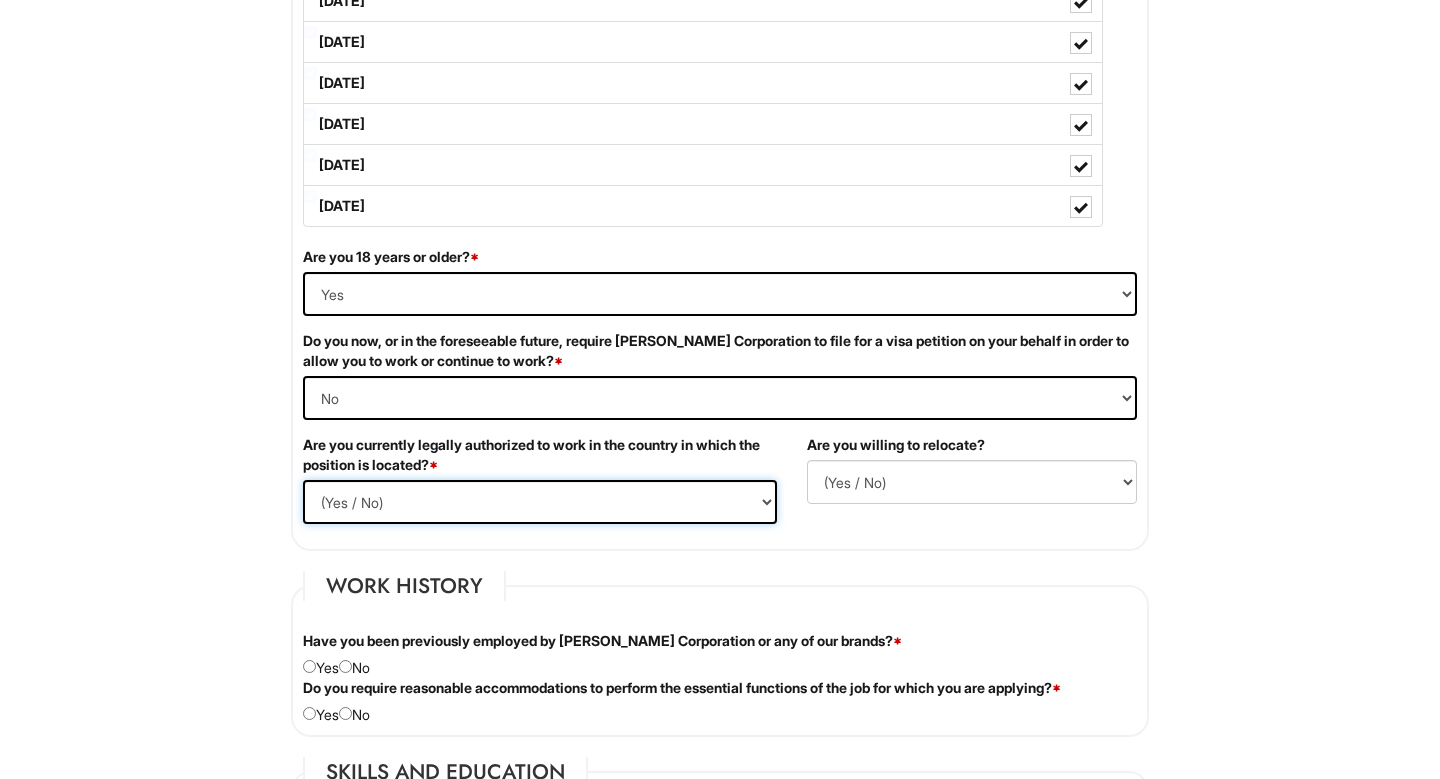 click on "(Yes / No) Yes No" at bounding box center [540, 502] 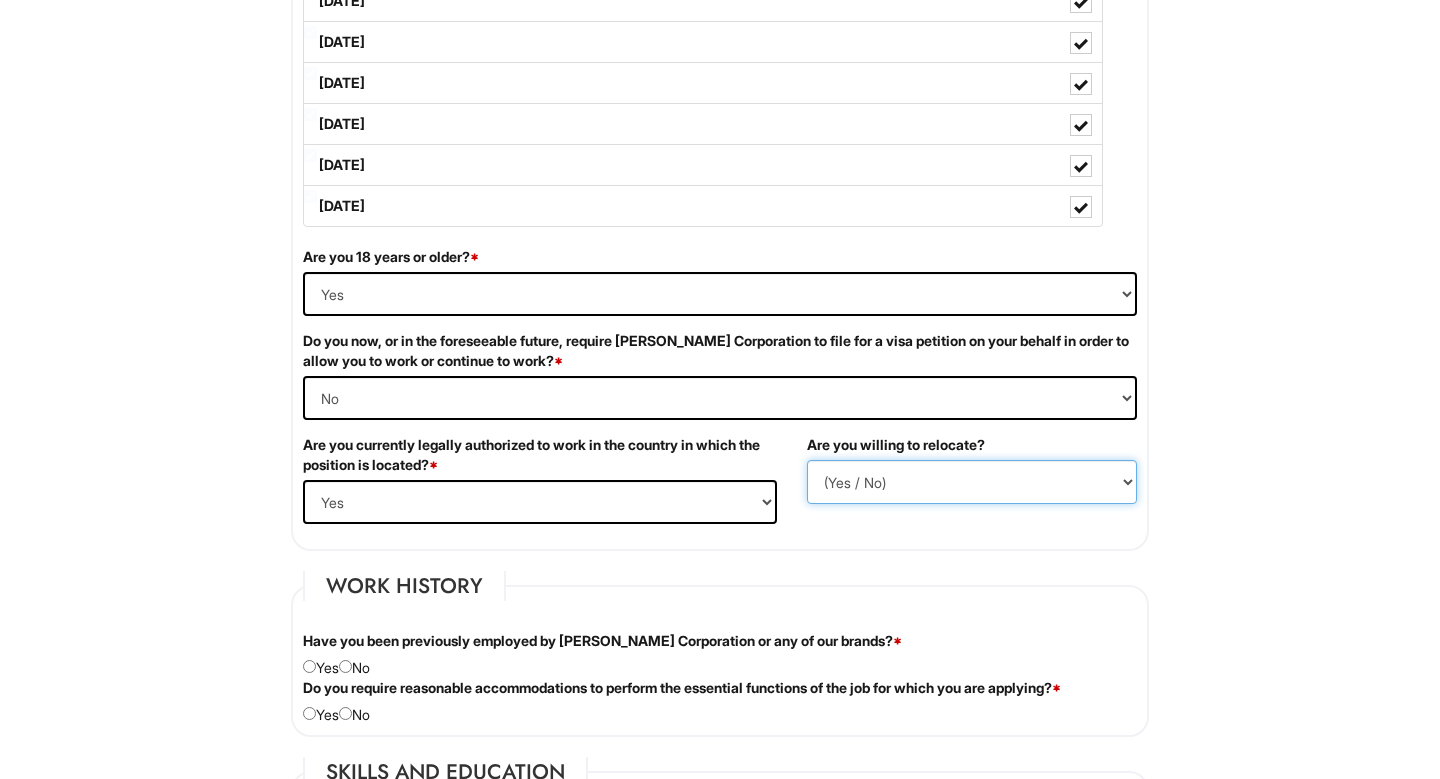 click on "(Yes / No) No Yes" at bounding box center (972, 482) 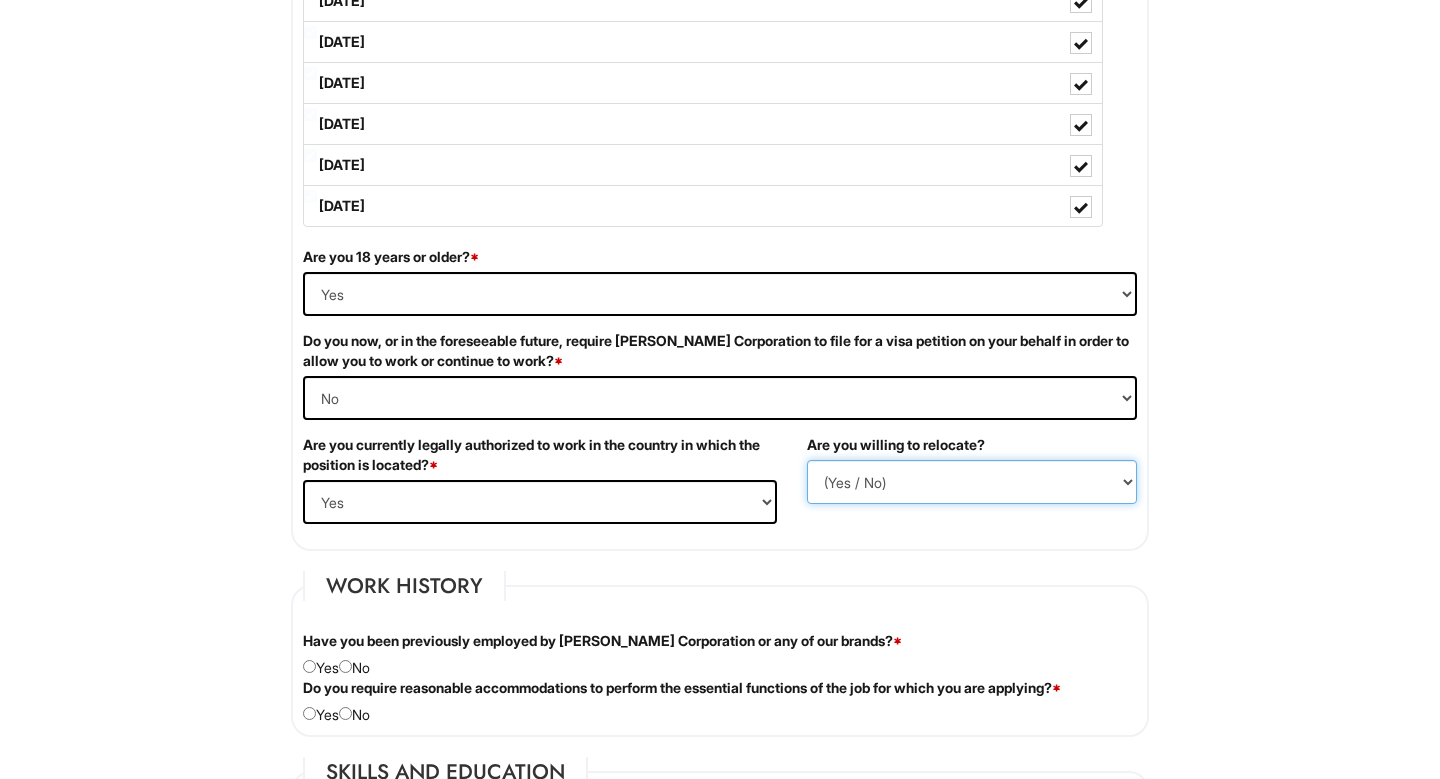 select on "Y" 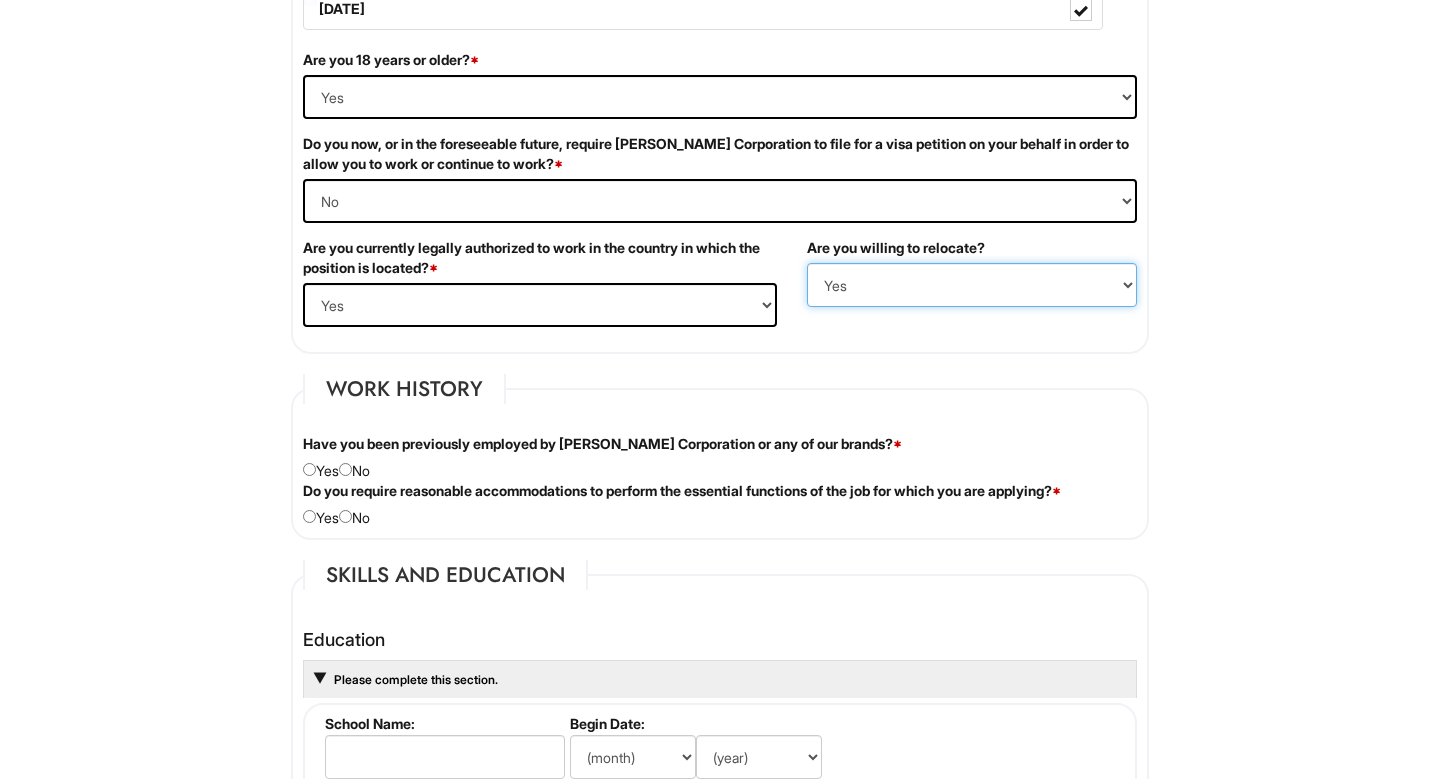 scroll, scrollTop: 1314, scrollLeft: 0, axis: vertical 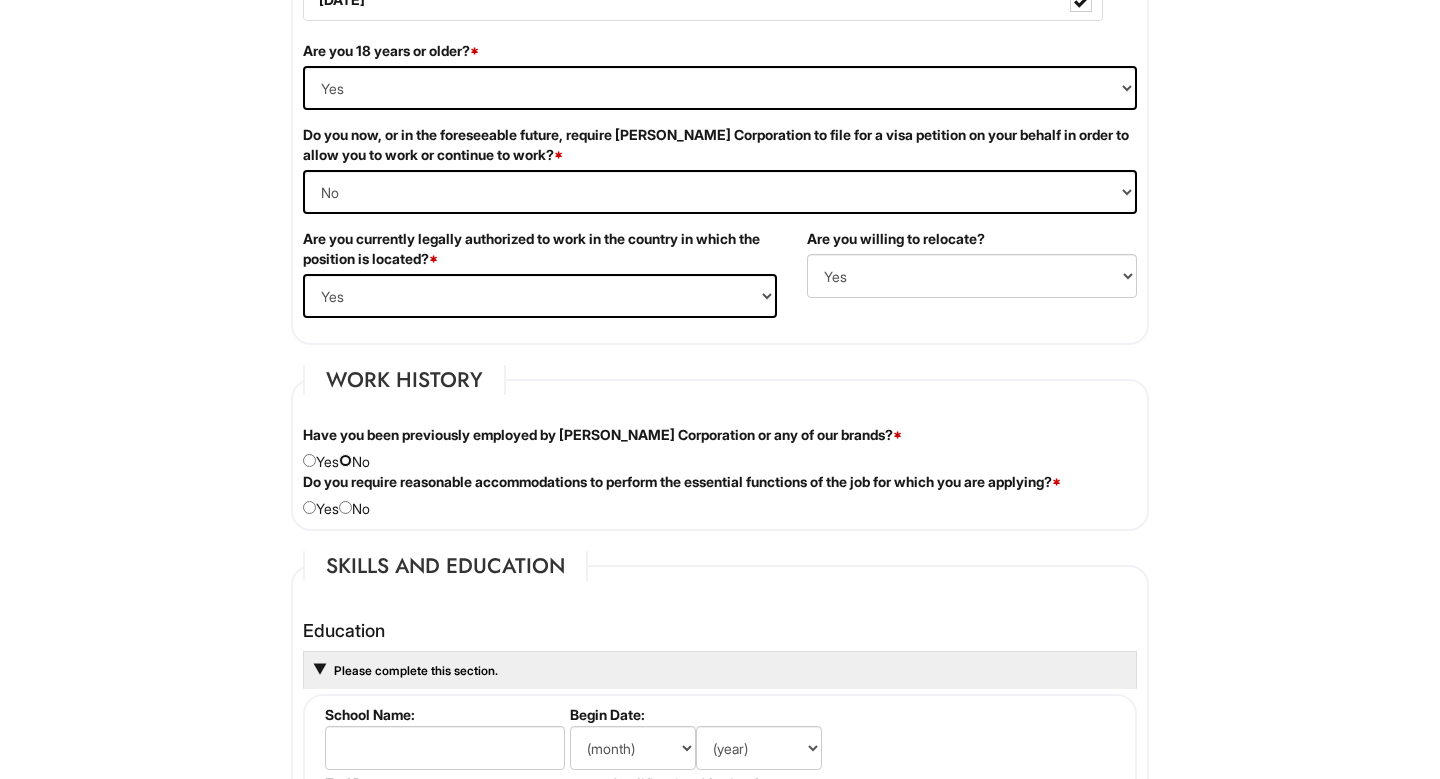click at bounding box center (345, 460) 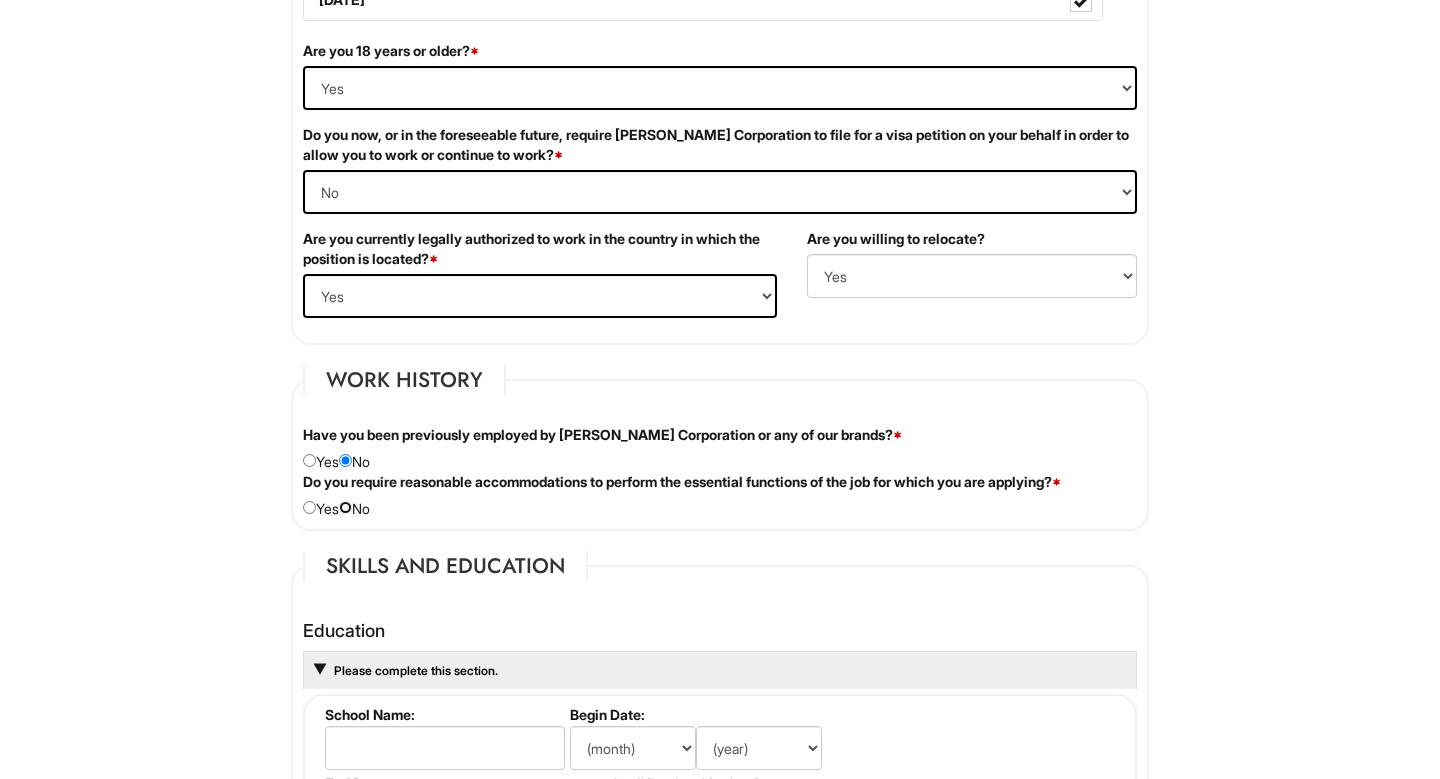 click at bounding box center [345, 507] 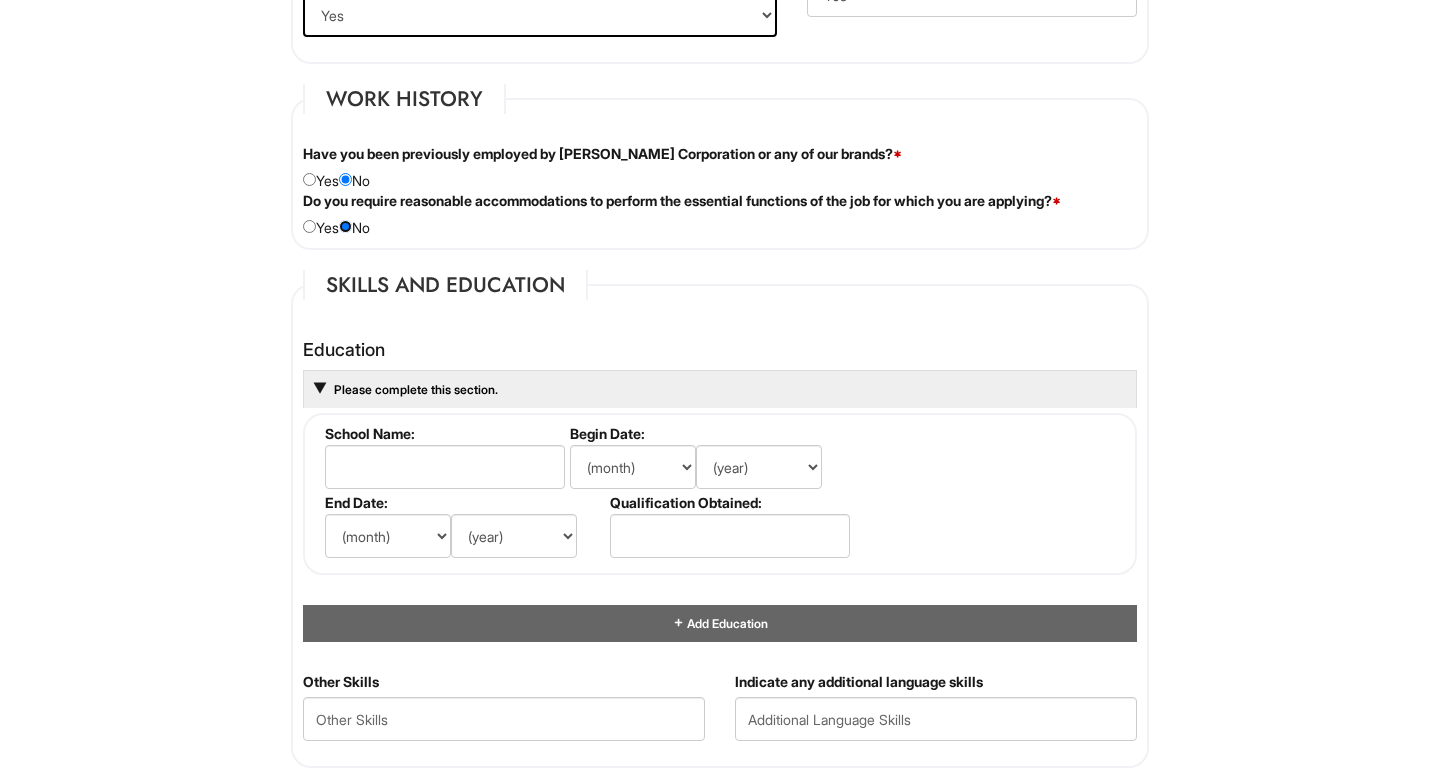 scroll, scrollTop: 1603, scrollLeft: 0, axis: vertical 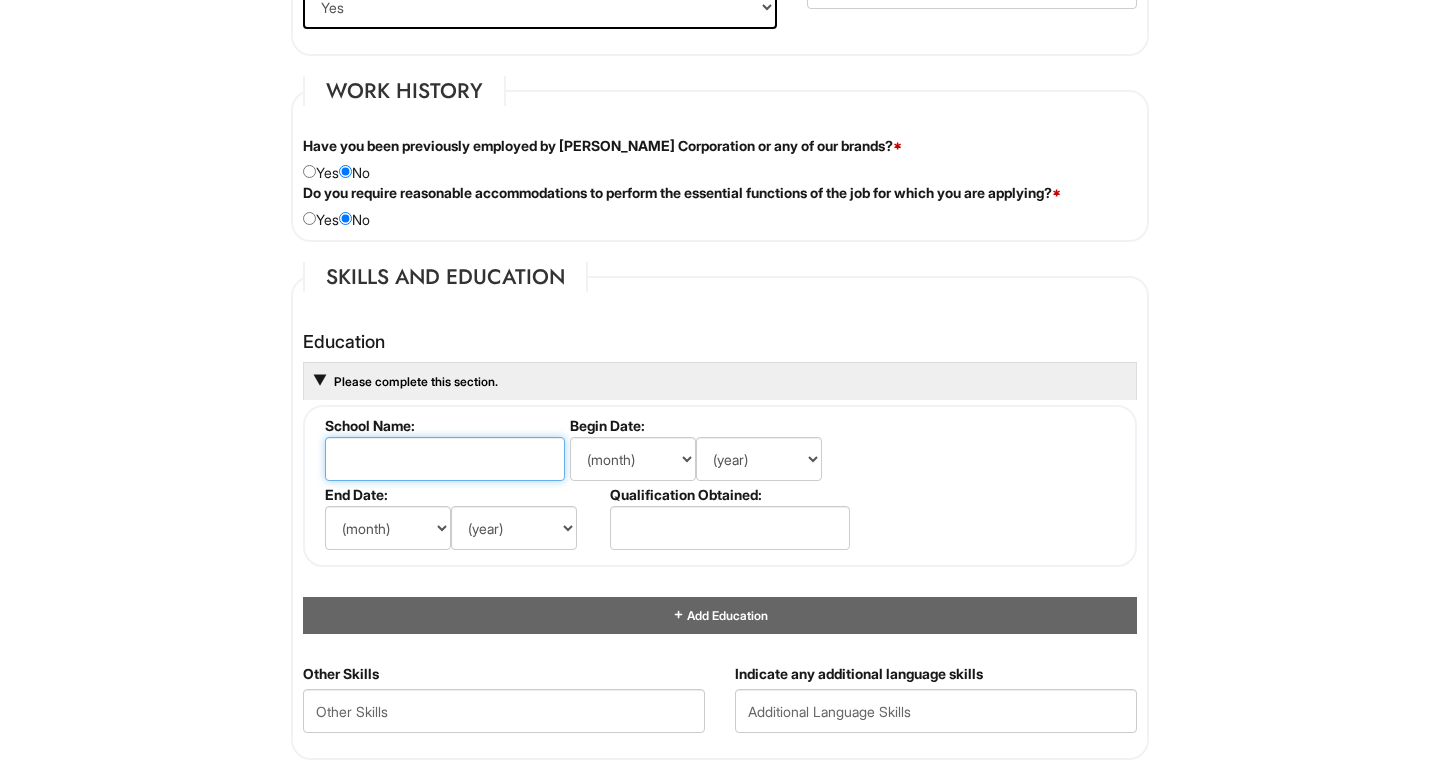 click at bounding box center (445, 459) 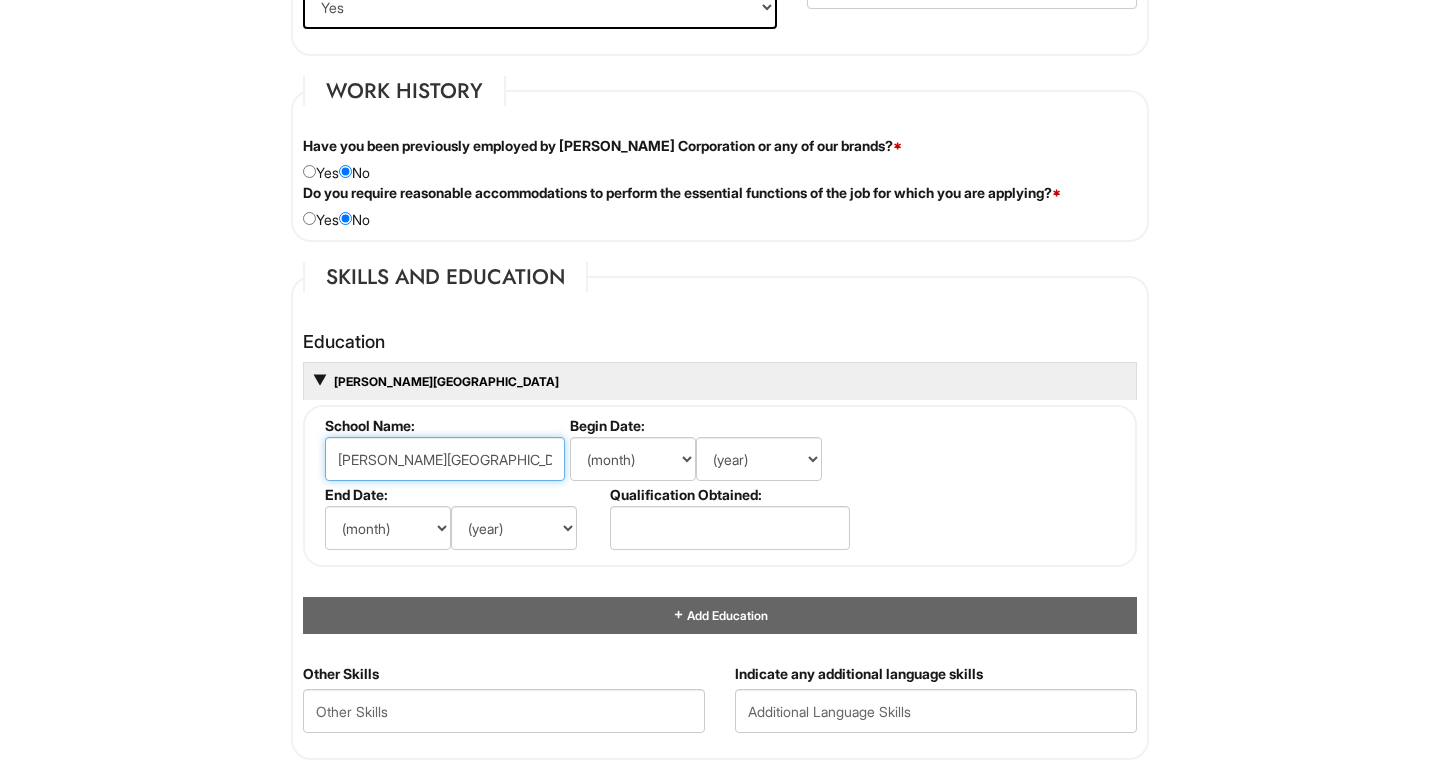 type on "[PERSON_NAME][GEOGRAPHIC_DATA]" 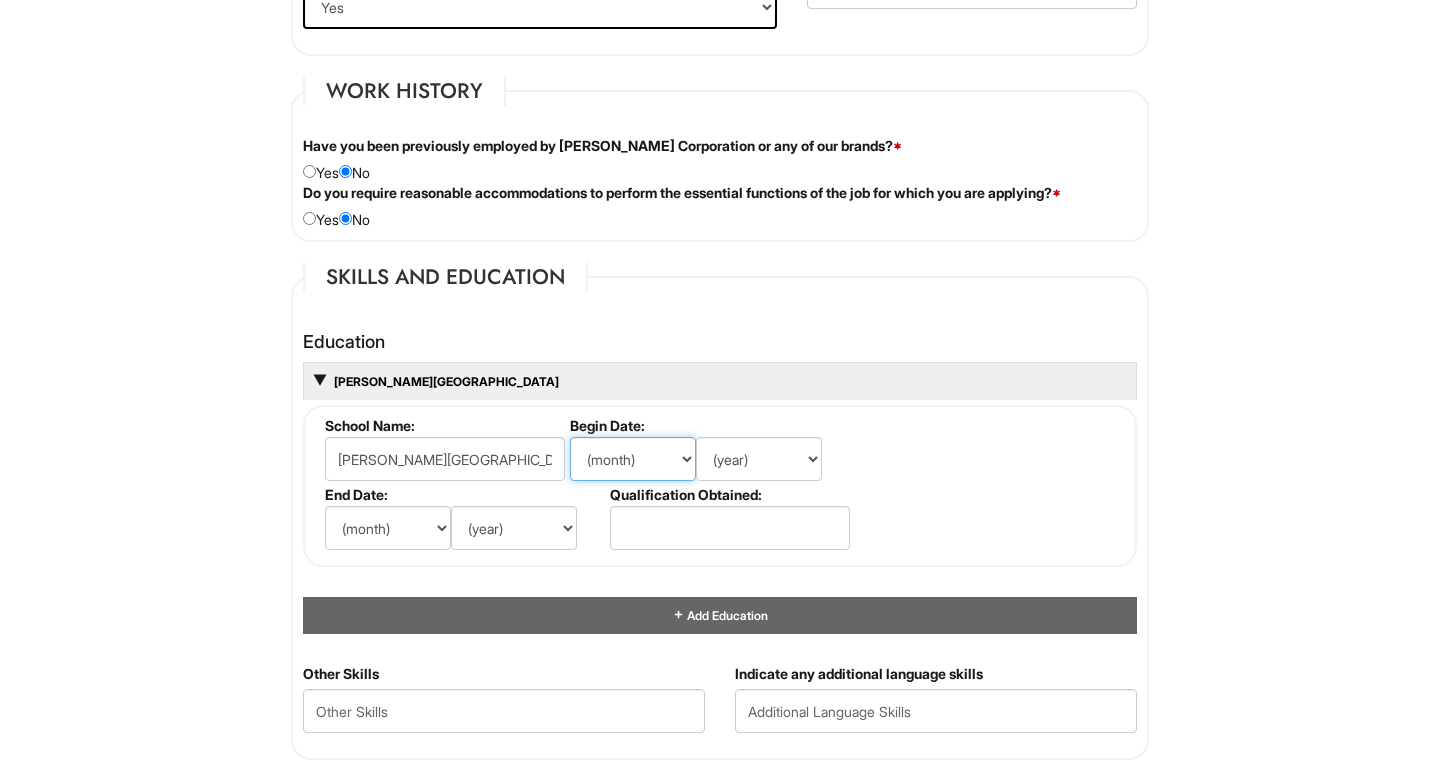 click on "(month) Jan Feb Mar Apr May Jun [DATE] Aug Sep Oct Nov Dec" at bounding box center (633, 459) 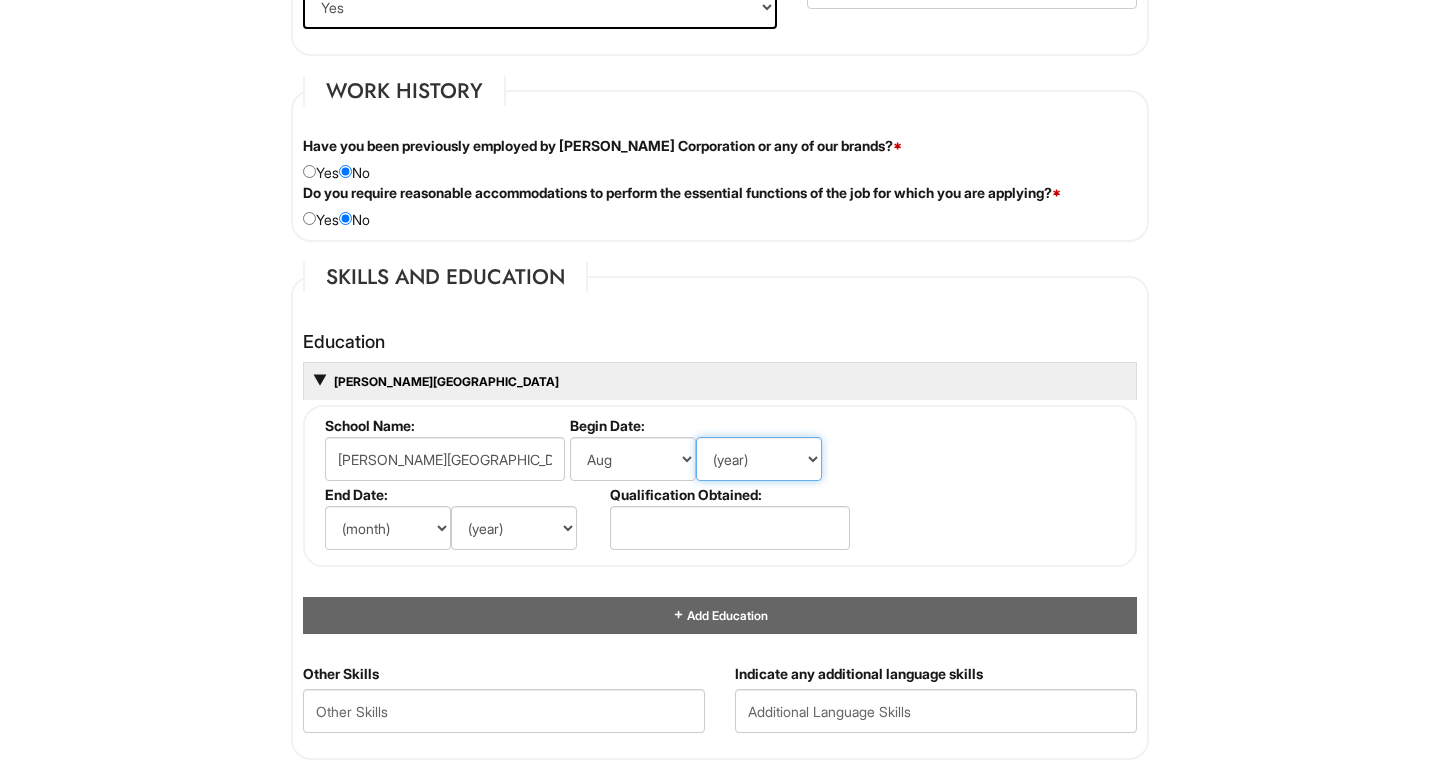 click on "(year) 2029 2028 2027 2026 2025 2024 2023 2022 2021 2020 2019 2018 2017 2016 2015 2014 2013 2012 2011 2010 2009 2008 2007 2006 2005 2004 2003 2002 2001 2000 1999 1998 1997 1996 1995 1994 1993 1992 1991 1990 1989 1988 1987 1986 1985 1984 1983 1982 1981 1980 1979 1978 1977 1976 1975 1974 1973 1972 1971 1970 1969 1968 1967 1966 1965 1964 1963 1962 1961 1960 1959 1958 1957 1956 1955 1954 1953 1952 1951 1950 1949 1948 1947 1946  --  2030 2031 2032 2033 2034 2035 2036 2037 2038 2039 2040 2041 2042 2043 2044 2045 2046 2047 2048 2049 2050 2051 2052 2053 2054 2055 2056 2057 2058 2059 2060 2061 2062 2063 2064" at bounding box center (759, 459) 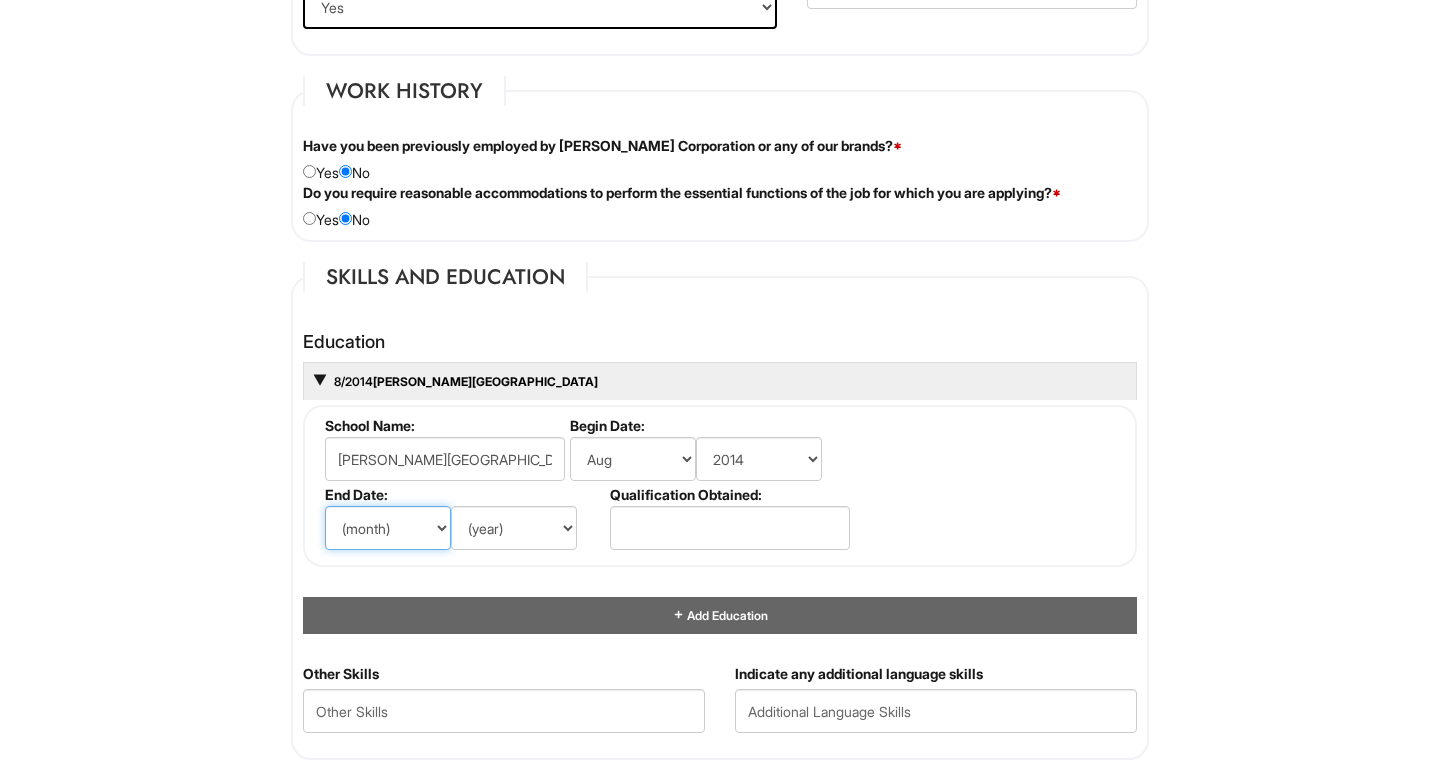 click on "(month) Jan Feb Mar Apr May Jun [DATE] Aug Sep Oct Nov Dec" at bounding box center (388, 528) 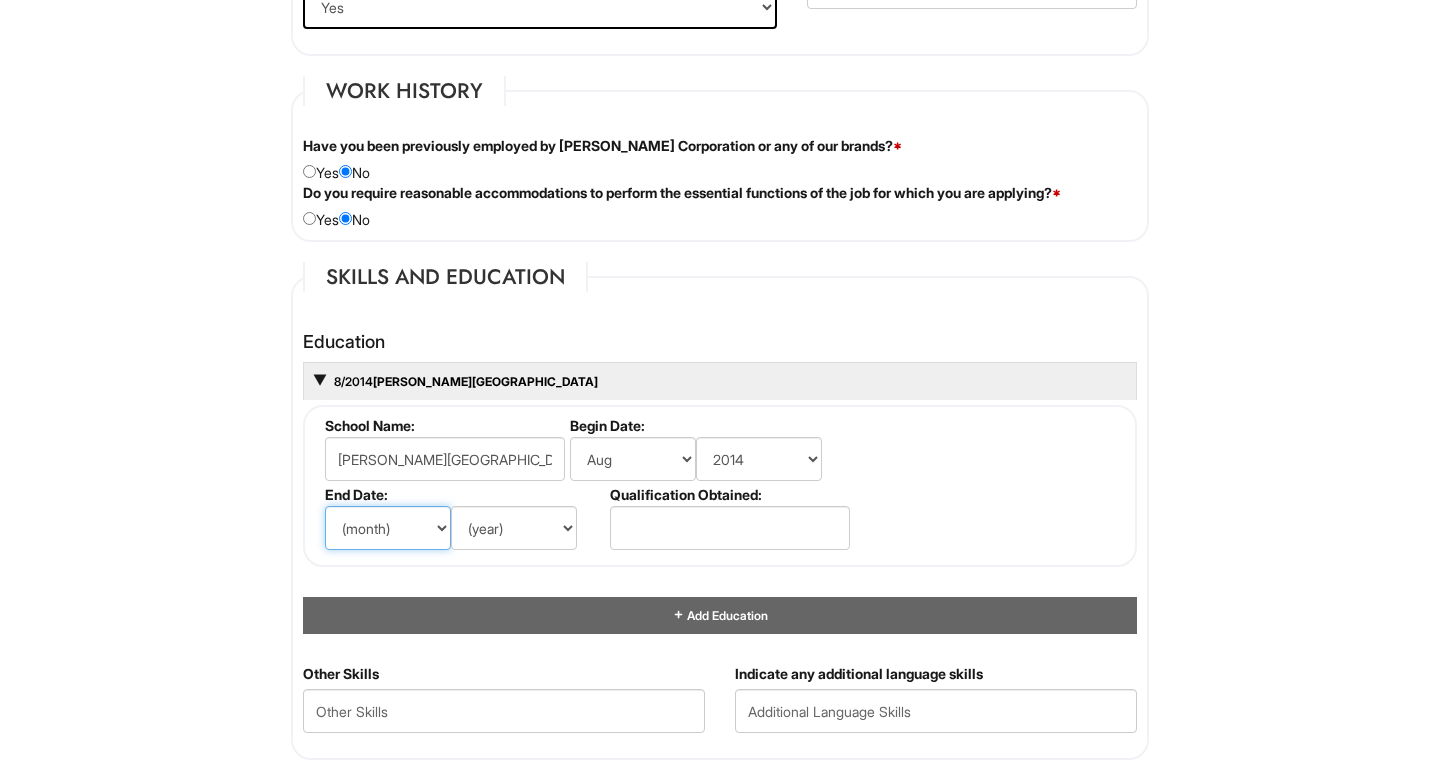 select on "5" 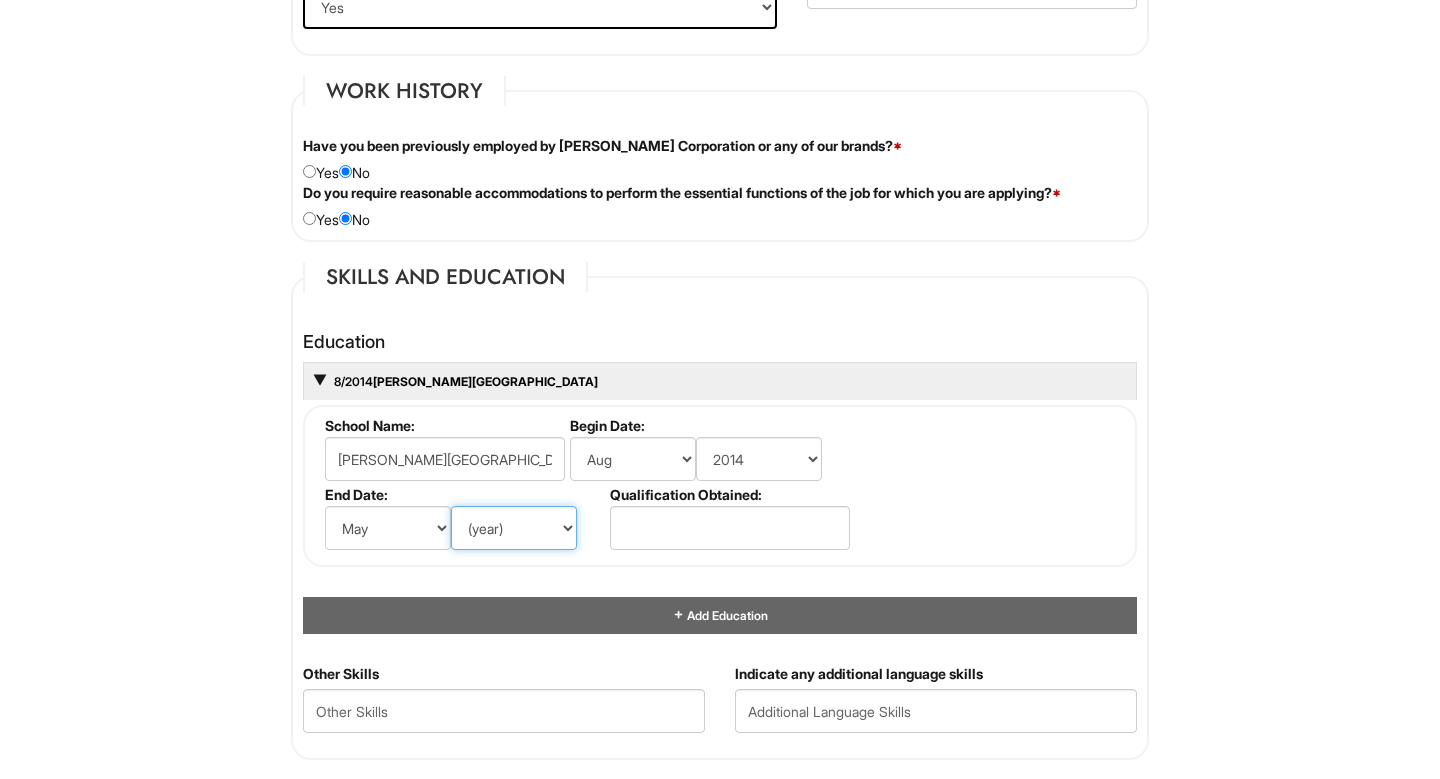 click on "(year) 2029 2028 2027 2026 2025 2024 2023 2022 2021 2020 2019 2018 2017 2016 2015 2014 2013 2012 2011 2010 2009 2008 2007 2006 2005 2004 2003 2002 2001 2000 1999 1998 1997 1996 1995 1994 1993 1992 1991 1990 1989 1988 1987 1986 1985 1984 1983 1982 1981 1980 1979 1978 1977 1976 1975 1974 1973 1972 1971 1970 1969 1968 1967 1966 1965 1964 1963 1962 1961 1960 1959 1958 1957 1956 1955 1954 1953 1952 1951 1950 1949 1948 1947 1946  --  2030 2031 2032 2033 2034 2035 2036 2037 2038 2039 2040 2041 2042 2043 2044 2045 2046 2047 2048 2049 2050 2051 2052 2053 2054 2055 2056 2057 2058 2059 2060 2061 2062 2063 2064" at bounding box center (514, 528) 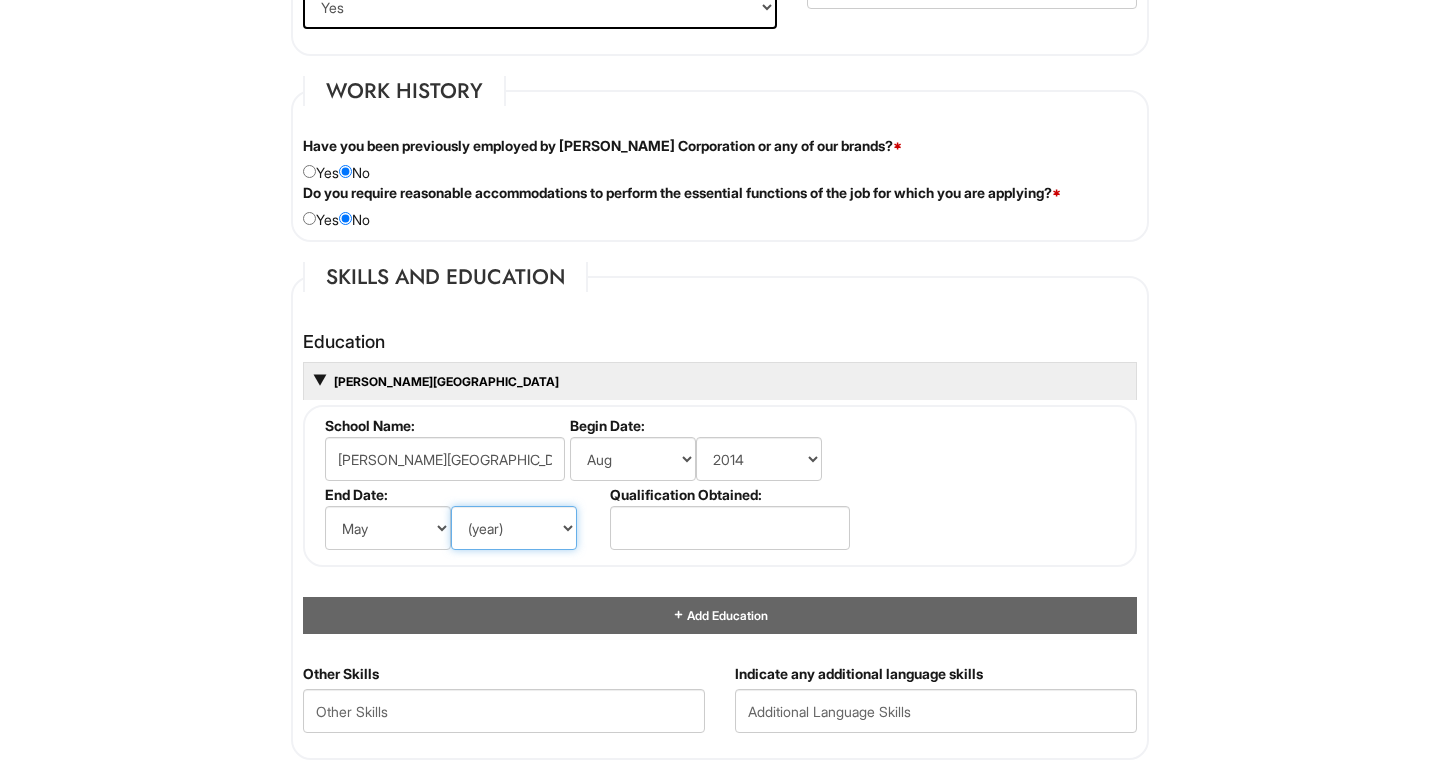 select on "2018" 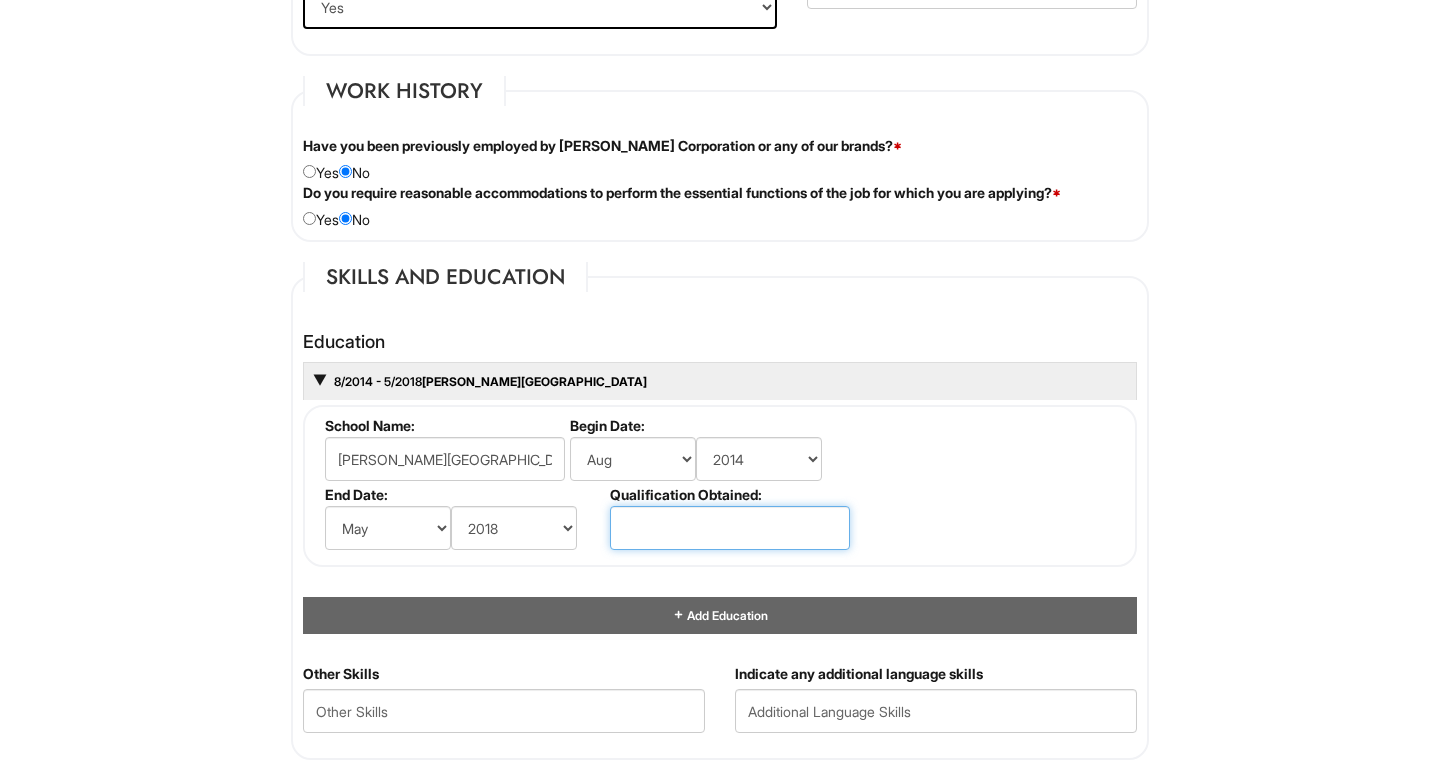 click at bounding box center (730, 528) 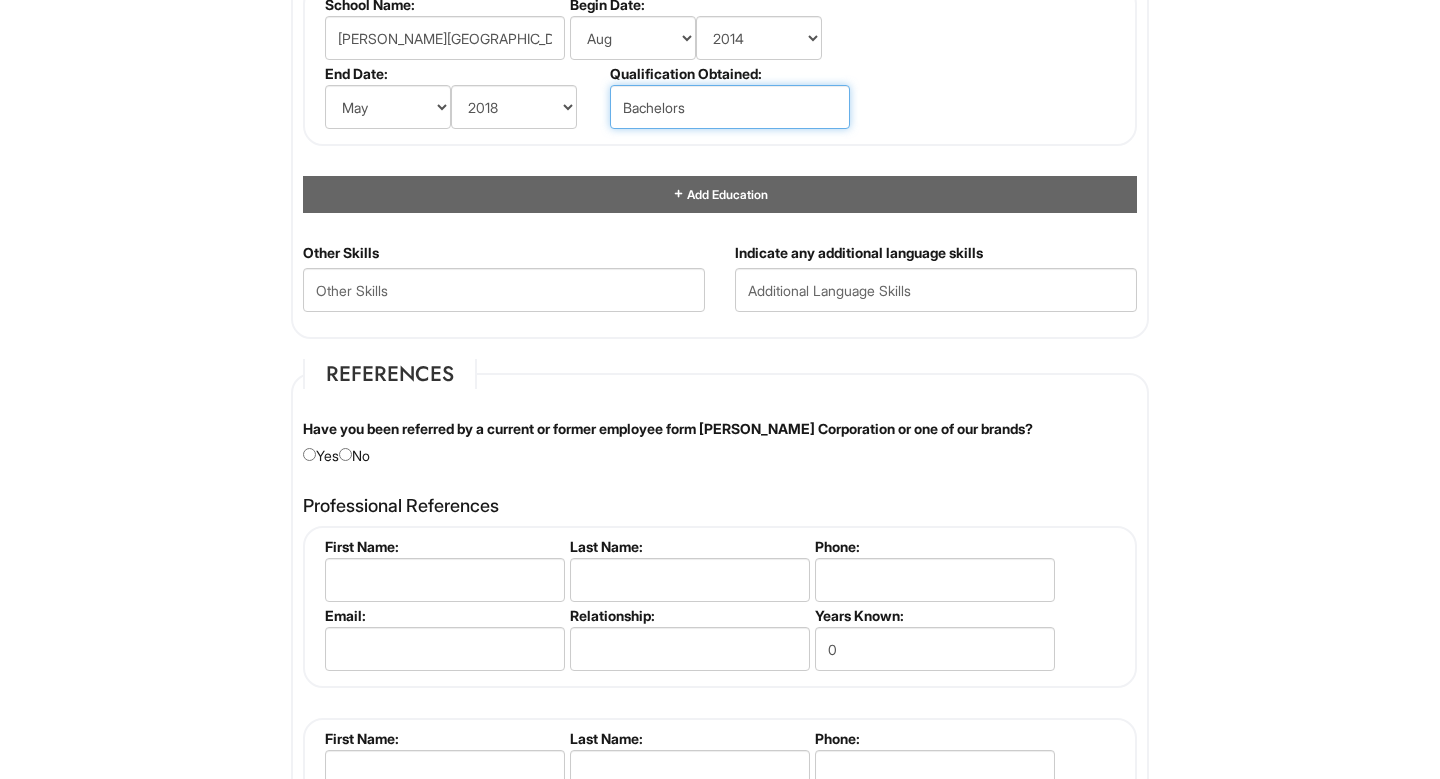 scroll, scrollTop: 2025, scrollLeft: 0, axis: vertical 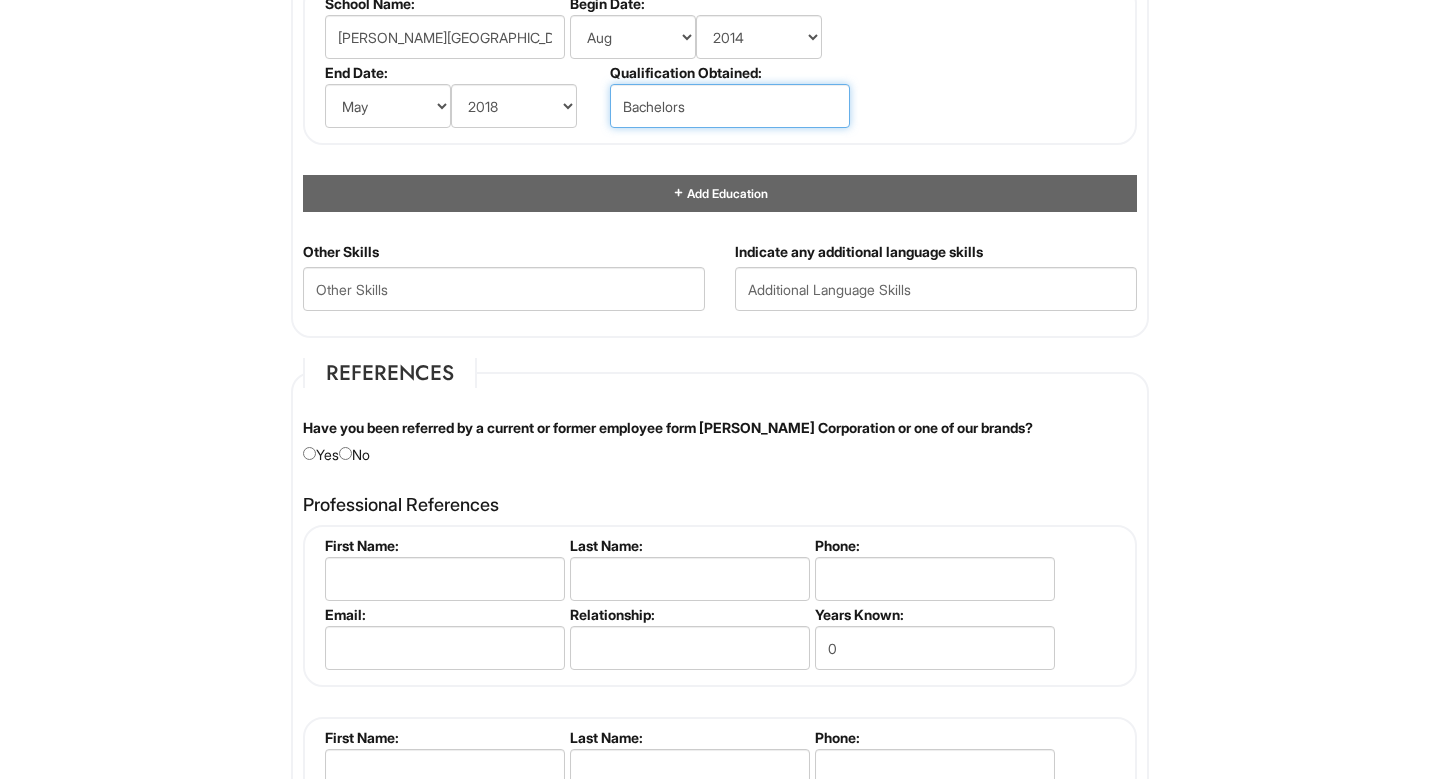 type on "Bachelors" 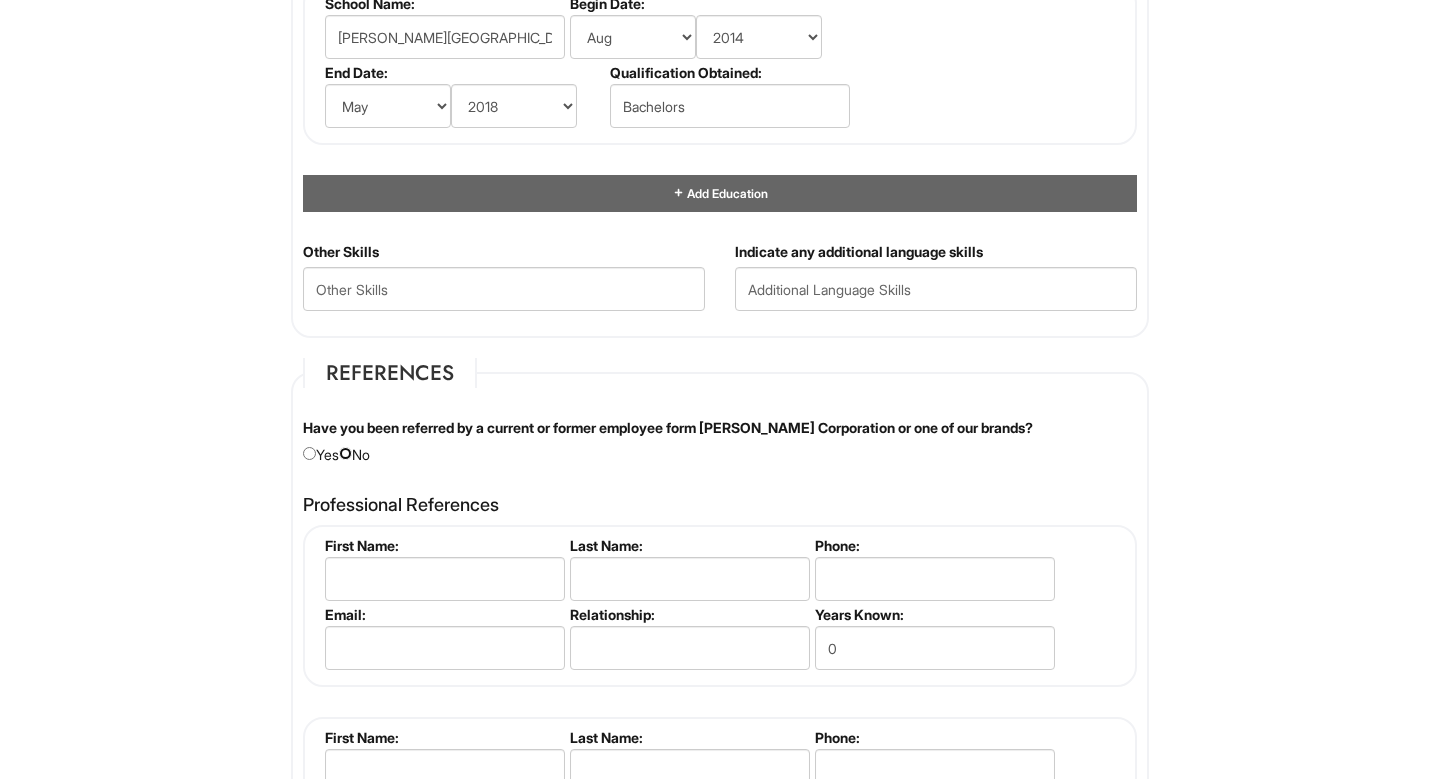 click at bounding box center [345, 453] 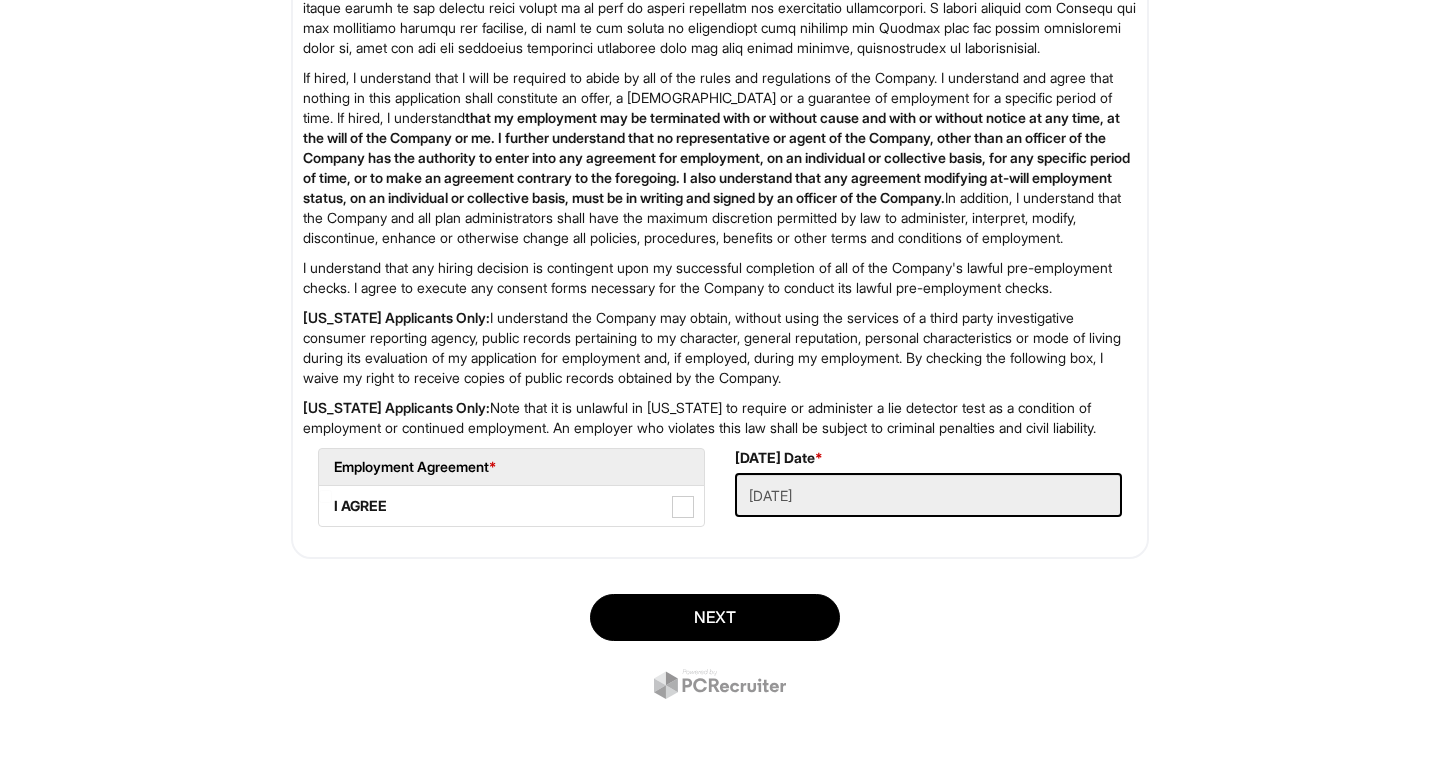 scroll, scrollTop: 3207, scrollLeft: 0, axis: vertical 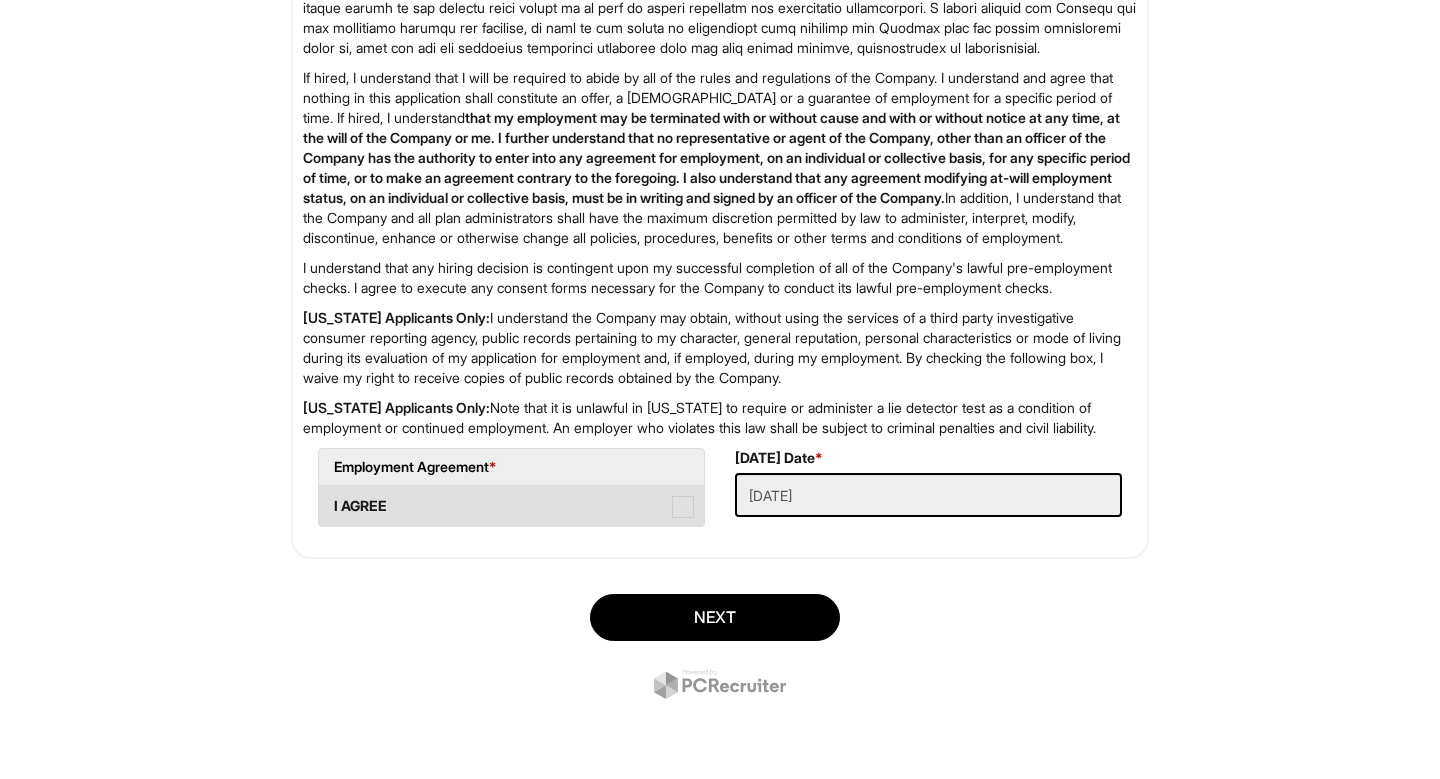 click on "I AGREE" at bounding box center (511, 506) 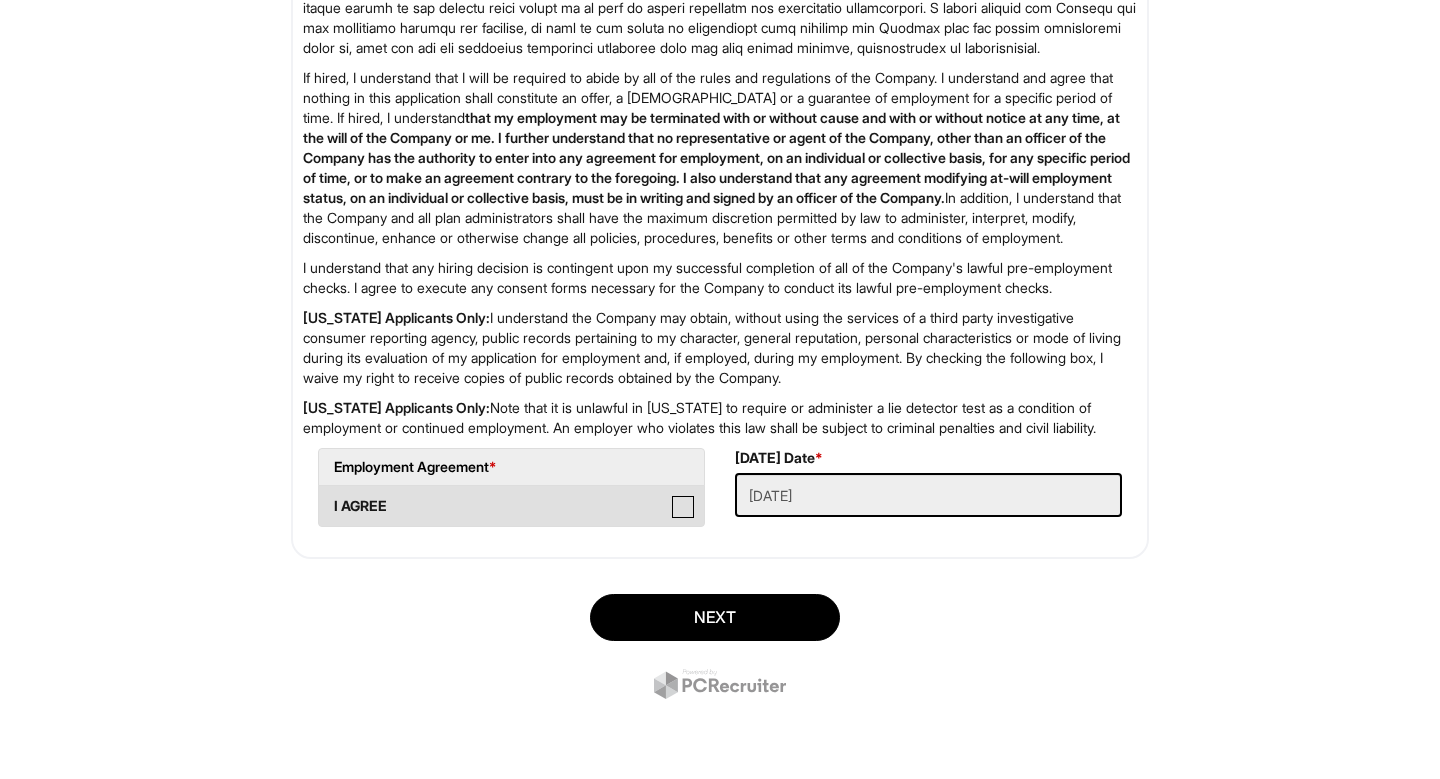 click on "I AGREE" at bounding box center [325, 496] 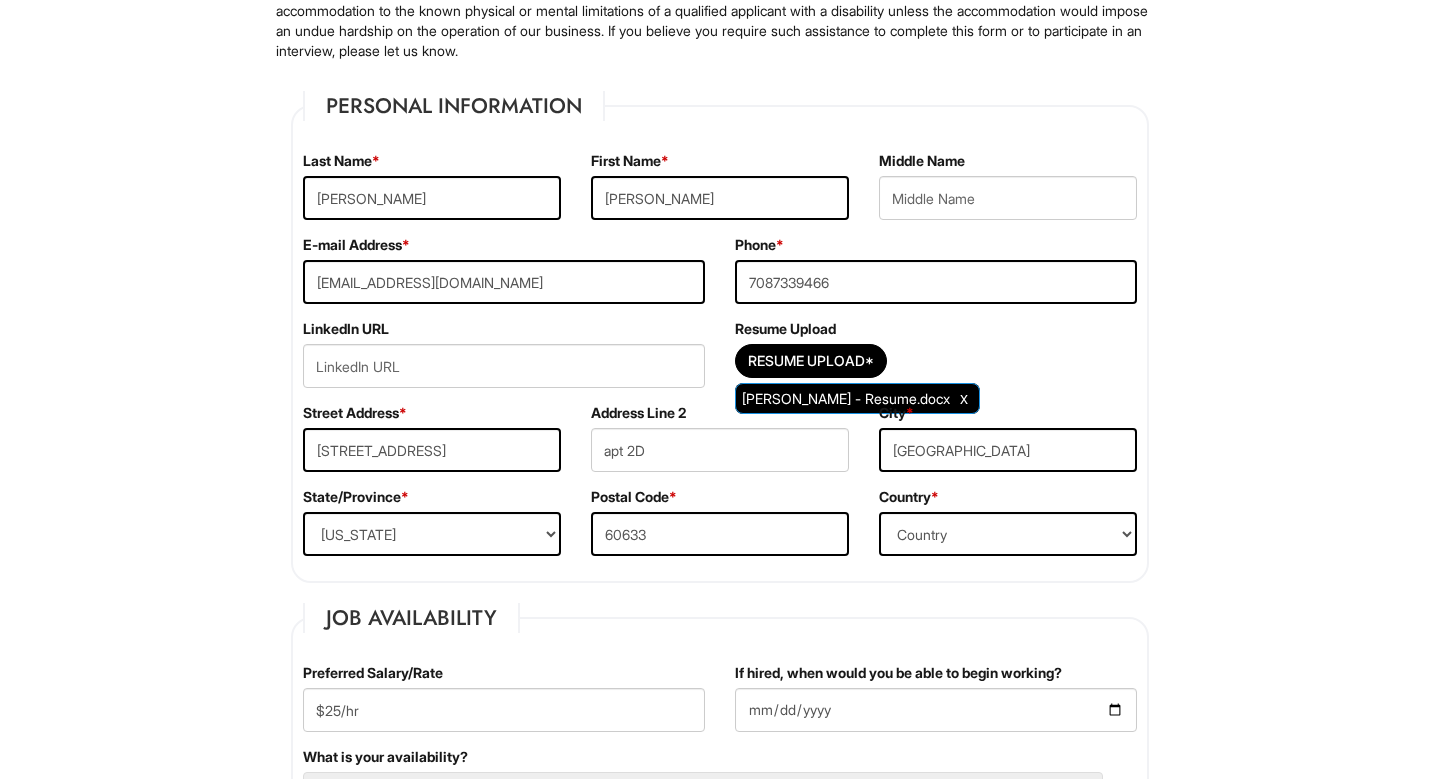 scroll, scrollTop: 0, scrollLeft: 0, axis: both 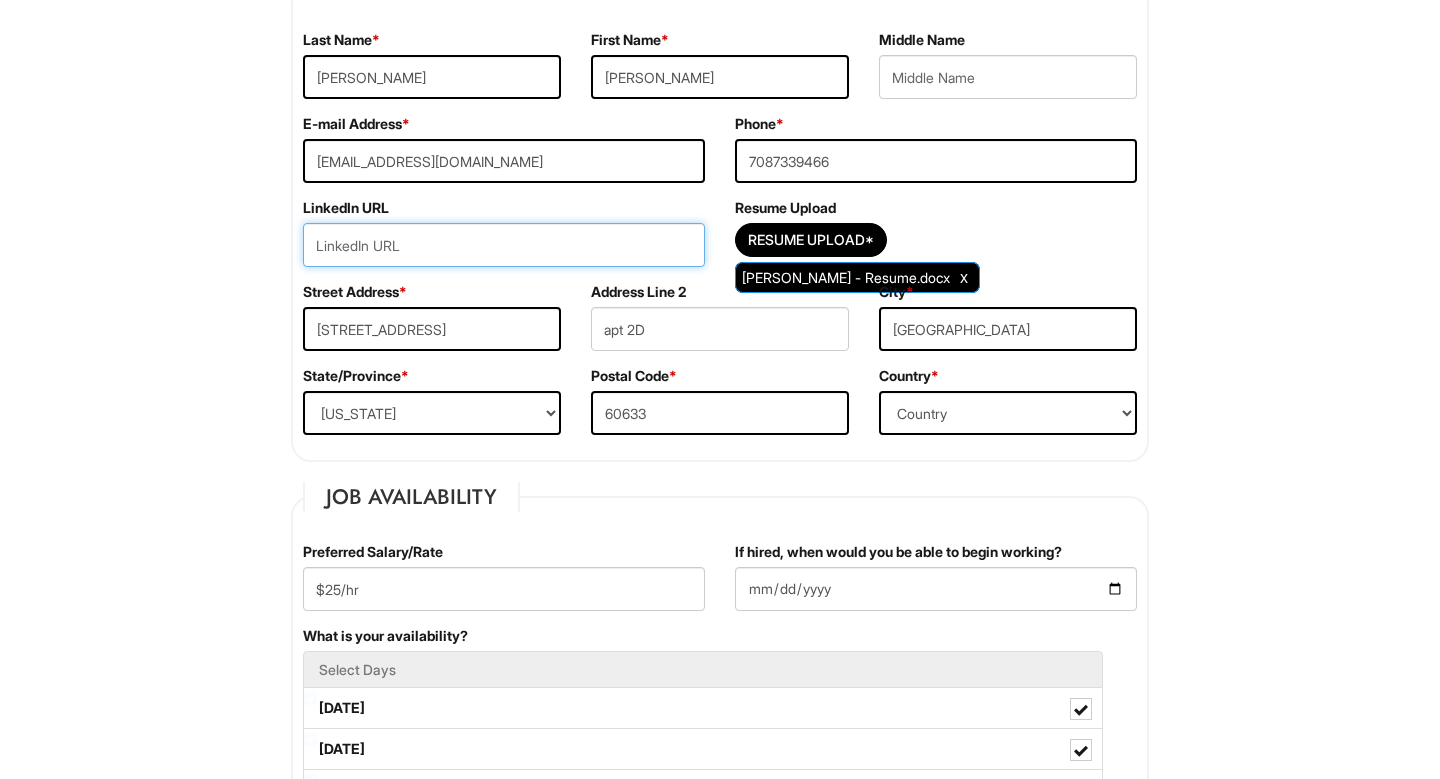 click at bounding box center [504, 245] 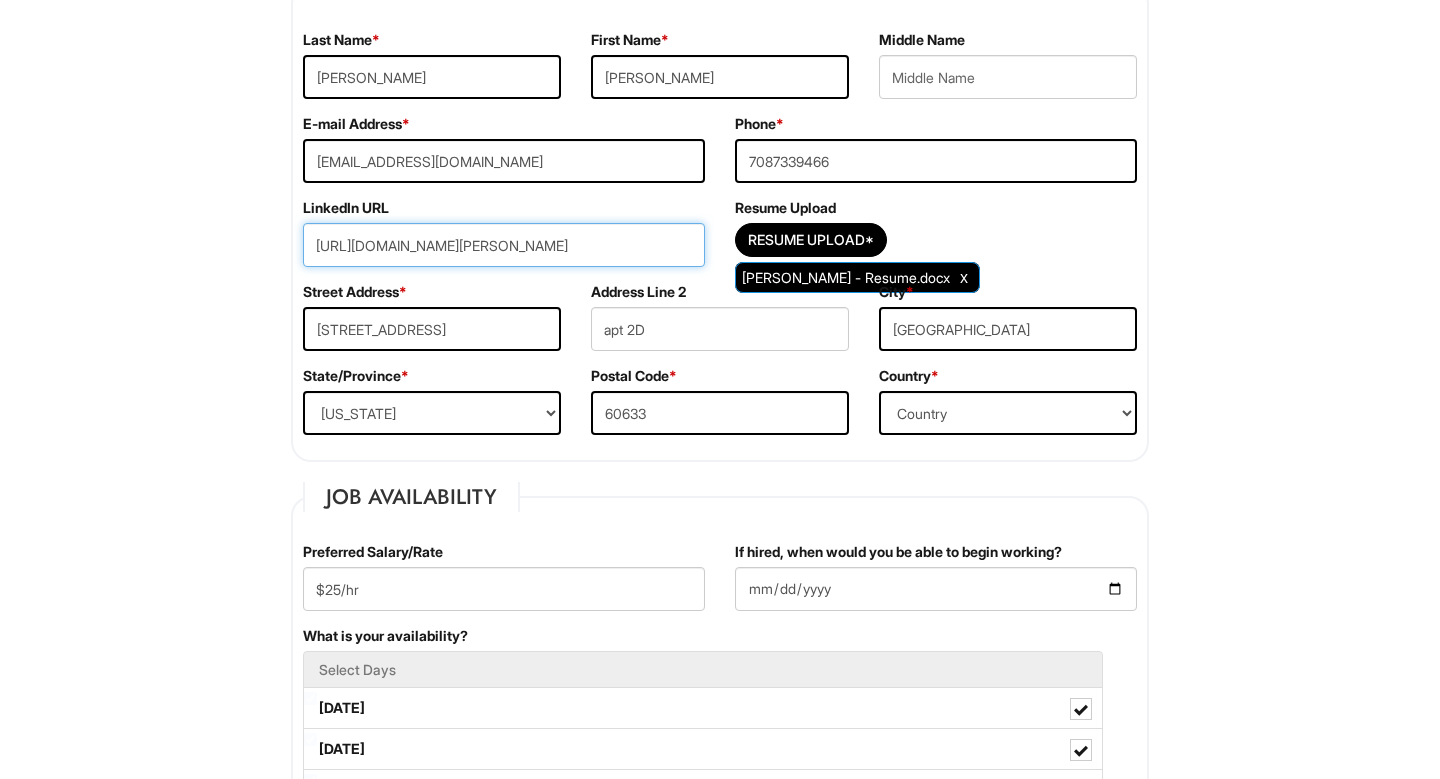 scroll, scrollTop: 0, scrollLeft: 14, axis: horizontal 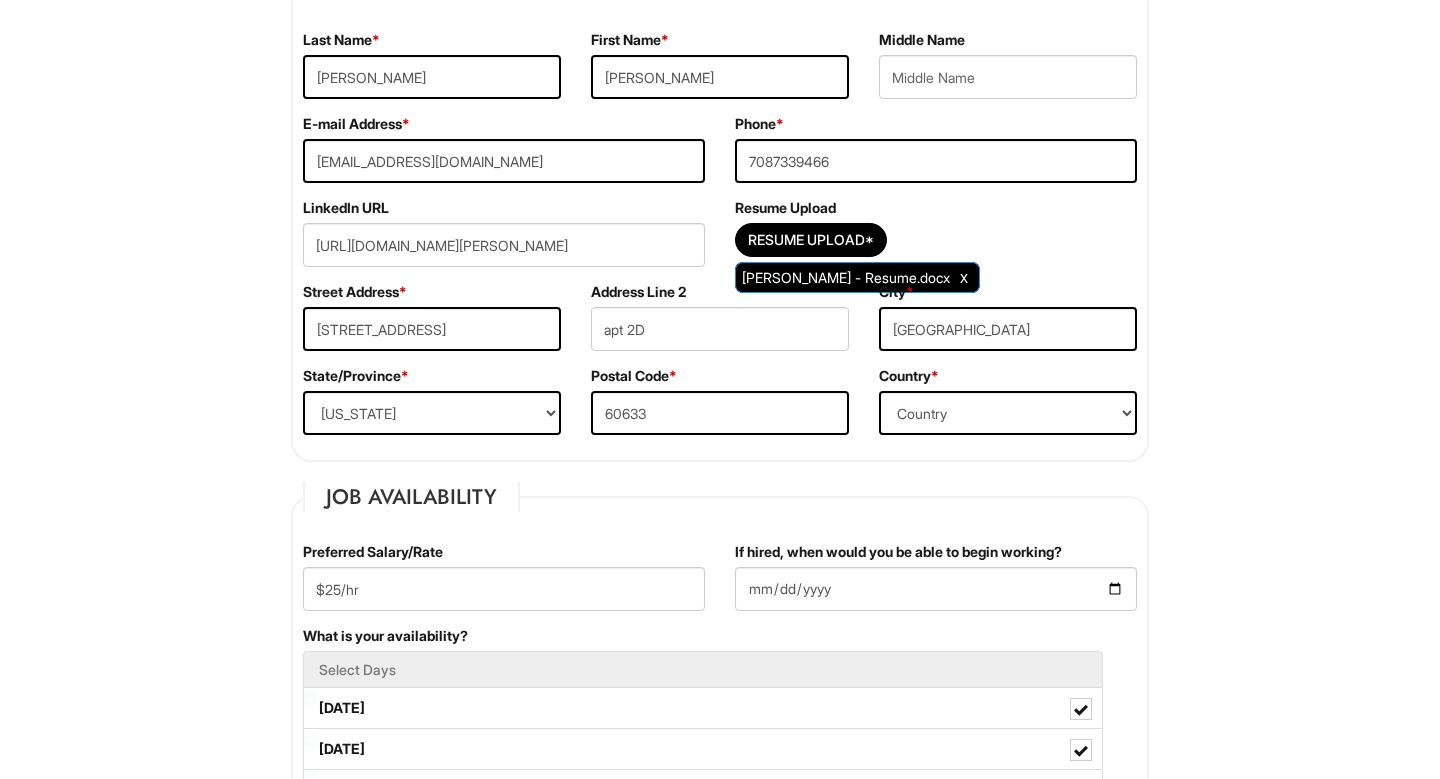 click on "Please Complete This Form 1 2 3 Client Advisor - [PERSON_NAME] PLEASE COMPLETE ALL REQUIRED FIELDS
We are an Equal Opportunity Employer. All persons shall have the opportunity to be considered for employment without regard to their race, color, creed, religion, national origin, ancestry, citizenship status, age, disability, gender, sex, sexual orientation, veteran status, genetic information or any other characteristic protected by applicable federal, state or local laws. We will endeavor to make a reasonable accommodation to the known physical or mental limitations of a qualified applicant with a disability unless the accommodation would impose an undue hardship on the operation of our business. If you believe you require such assistance to complete this form or to participate in an interview, please let us know.
Personal Information
Last Name  *   [PERSON_NAME]
First Name  *   [PERSON_NAME]
Middle Name
E-mail Address  *   [EMAIL_ADDRESS][DOMAIN_NAME]
Phone  *   [PHONE_NUMBER]
LinkedIn URL" at bounding box center [720, 1593] 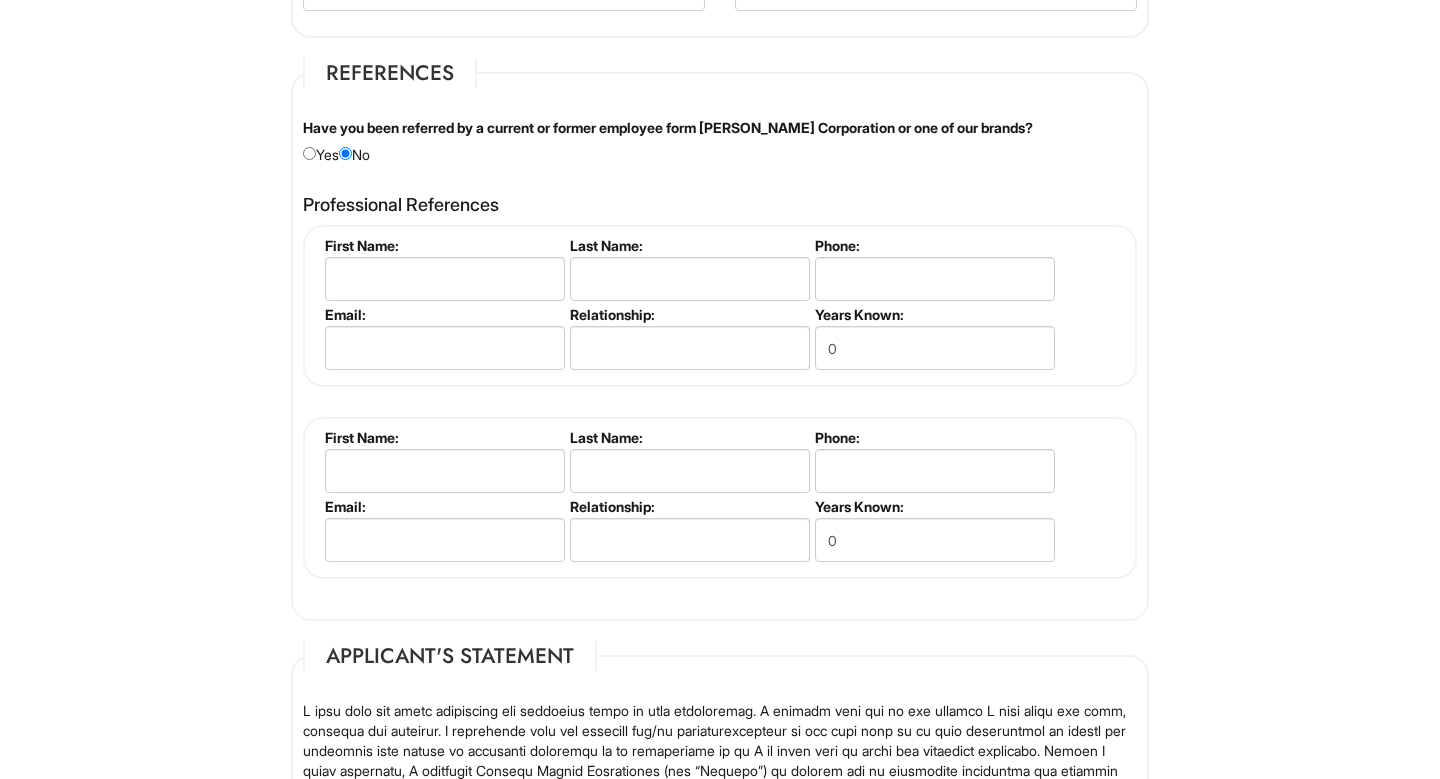 scroll, scrollTop: 3207, scrollLeft: 0, axis: vertical 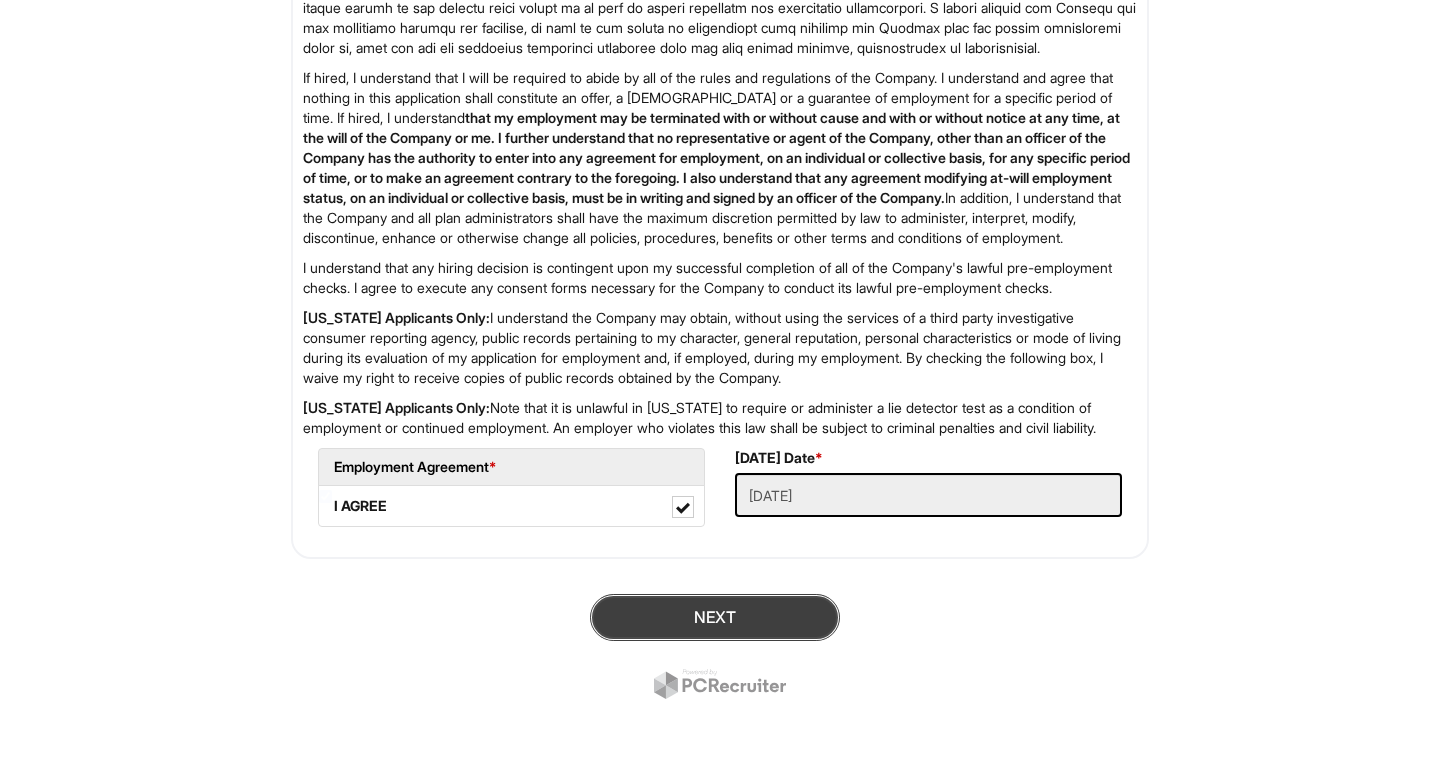 click on "Next" at bounding box center (715, 617) 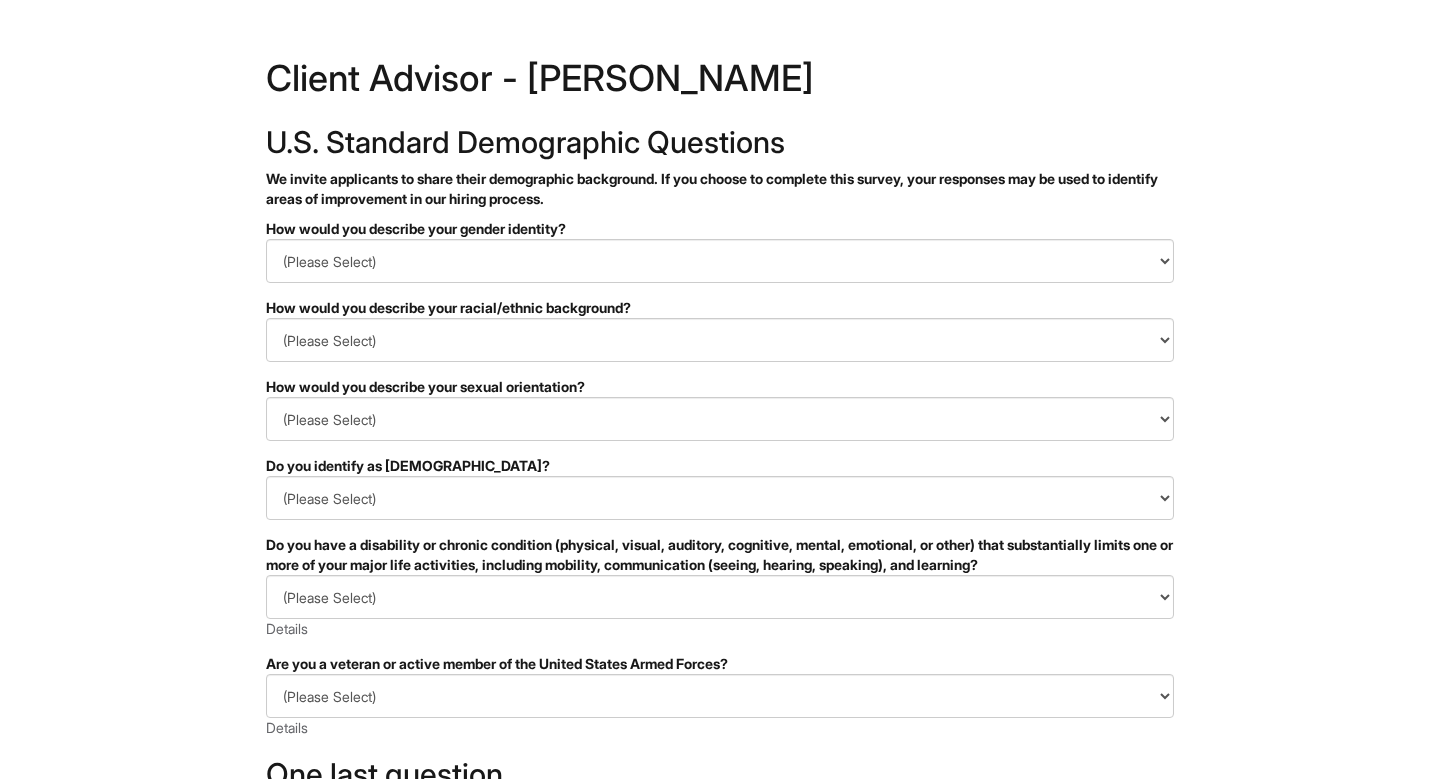 scroll, scrollTop: 0, scrollLeft: 0, axis: both 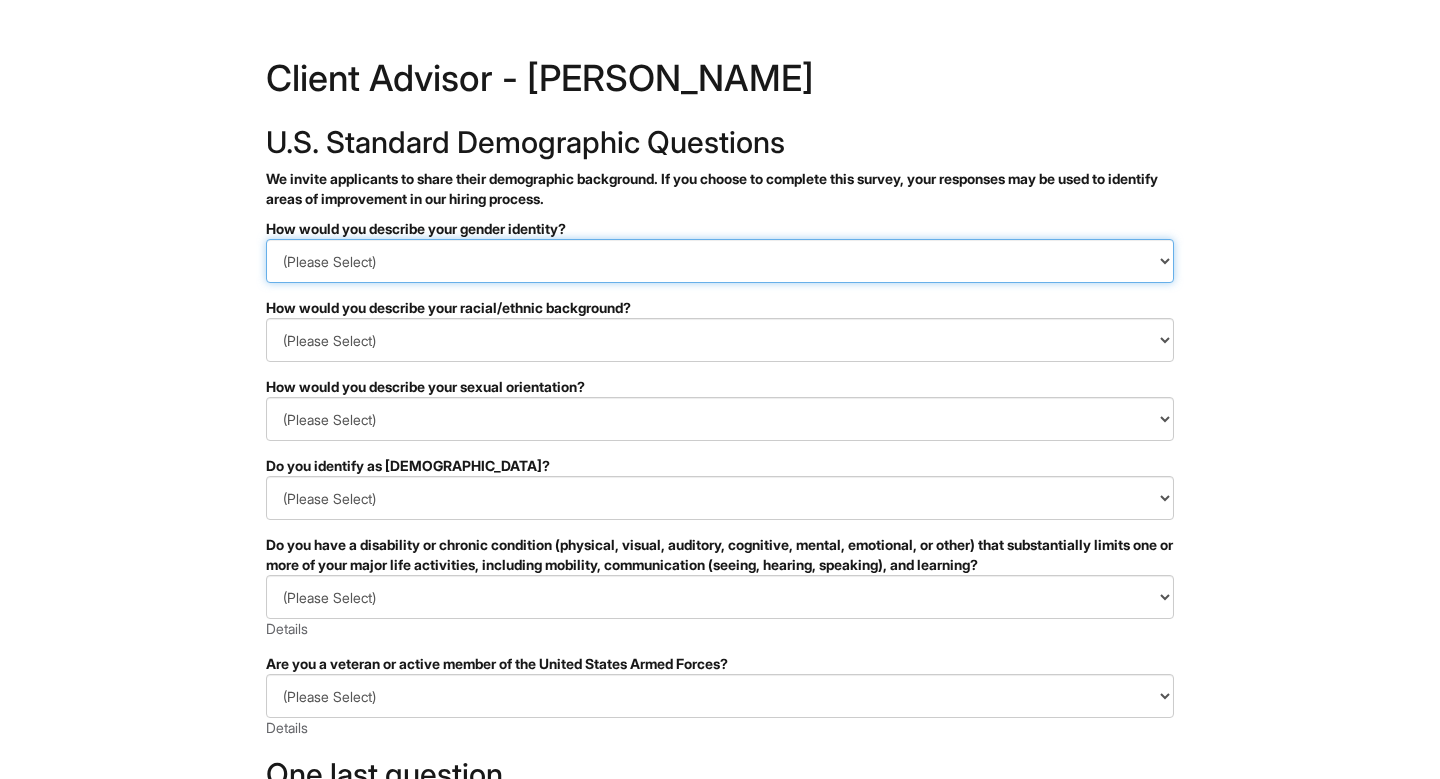 click on "(Please Select) Man Woman Non-binary I prefer to self-describe I don't wish to answer" at bounding box center [720, 261] 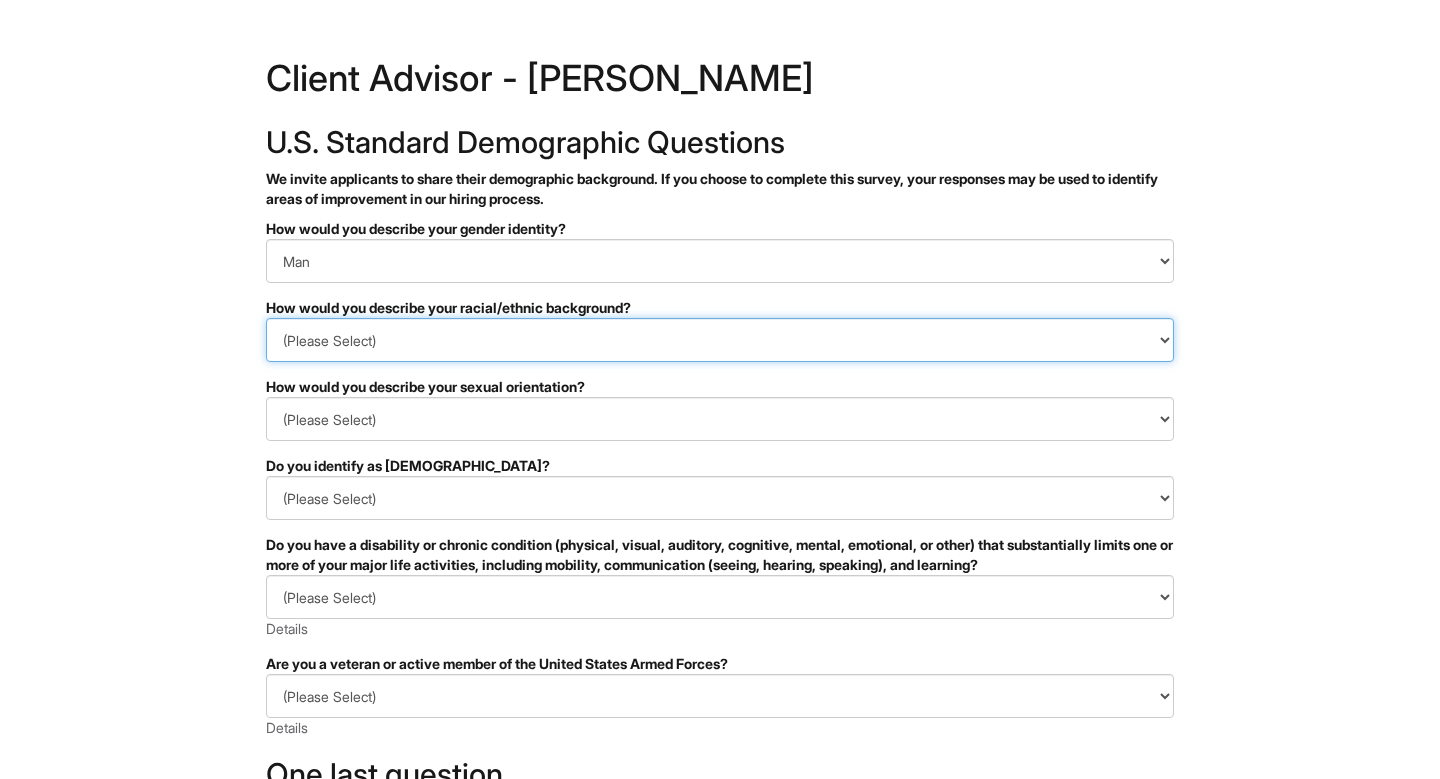 click on "(Please Select) Black or of African descent    East Asian    Hispanic, Latinx or of Spanish Origin    Indigenous, American Indian or Alaska Native    Middle Eastern or North African    Native Hawaiian or Pacific Islander    South Asian    Southeast Asian    White or European    I prefer to self-describe    I don't wish to answer" at bounding box center (720, 340) 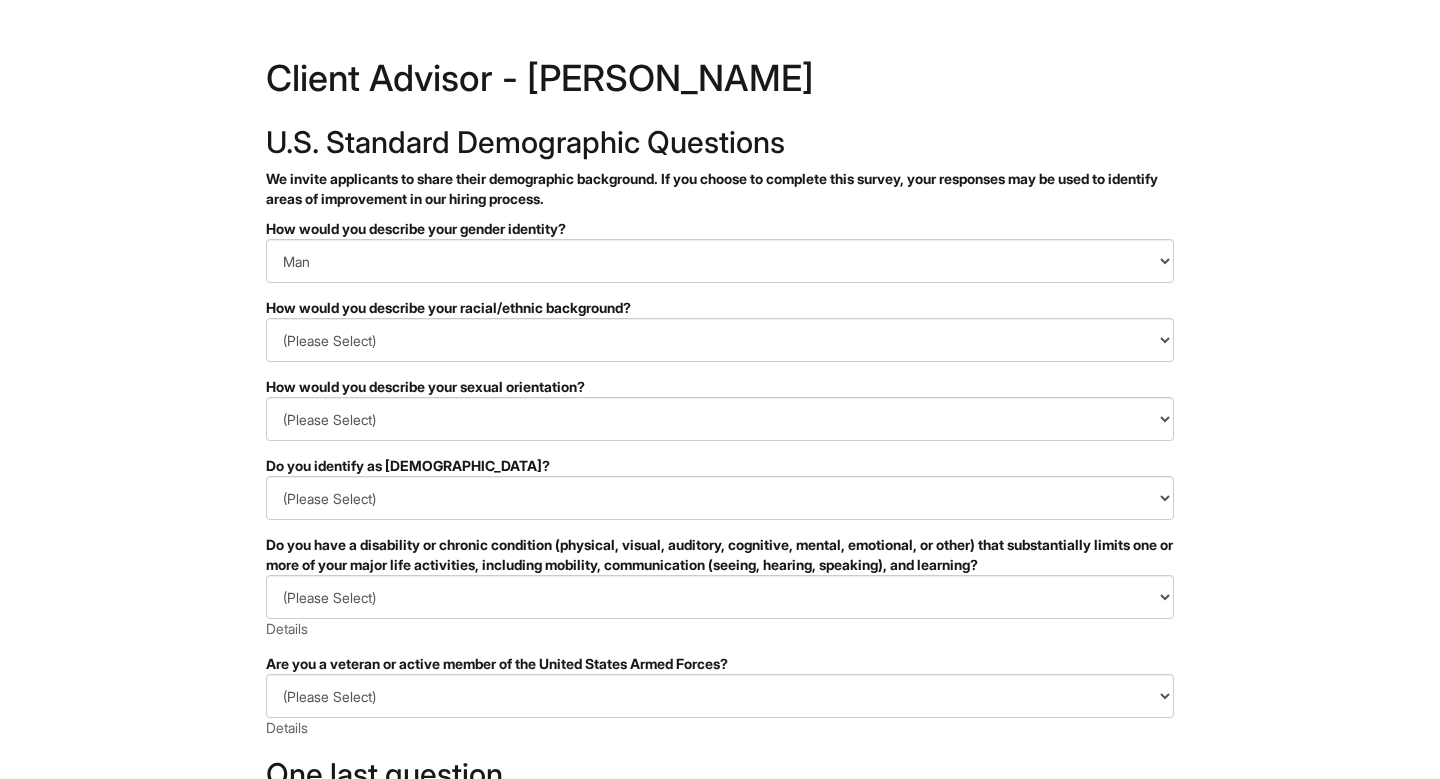 click on "(Please Select) Asexual Bisexual and/or pansexual Gay Heterosexual Lesbian Queer I prefer to self-describe I don't wish to answer" at bounding box center (720, 419) 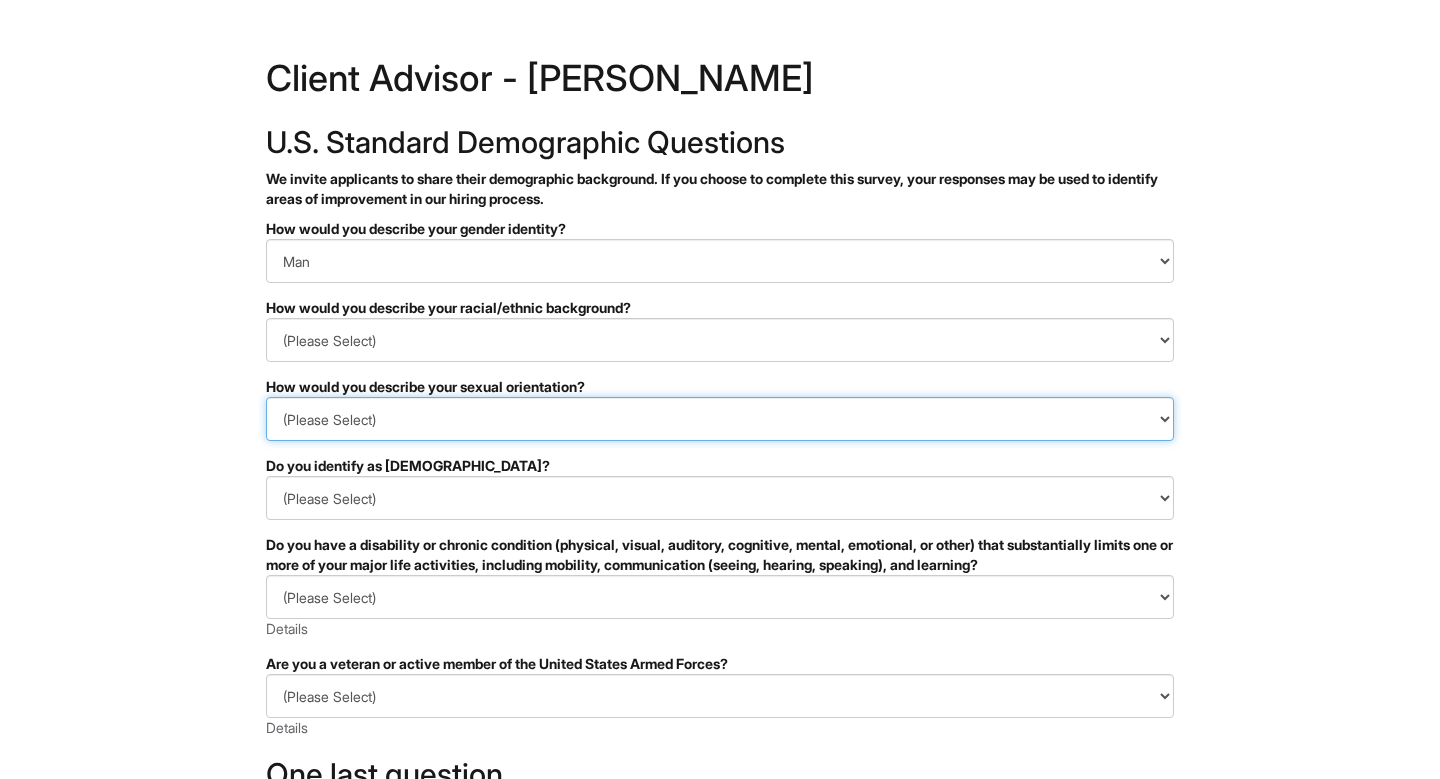 select on "Heterosexual" 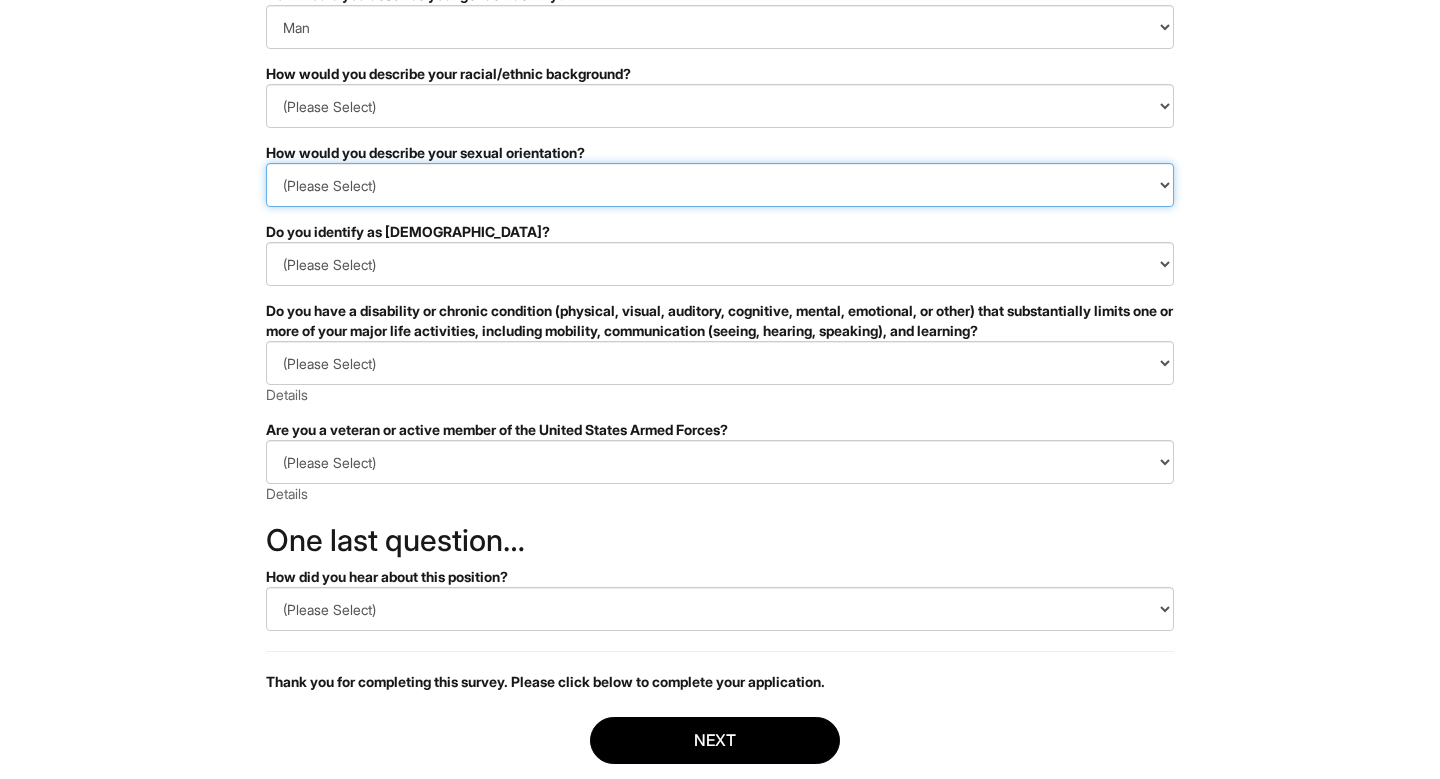 scroll, scrollTop: 247, scrollLeft: 0, axis: vertical 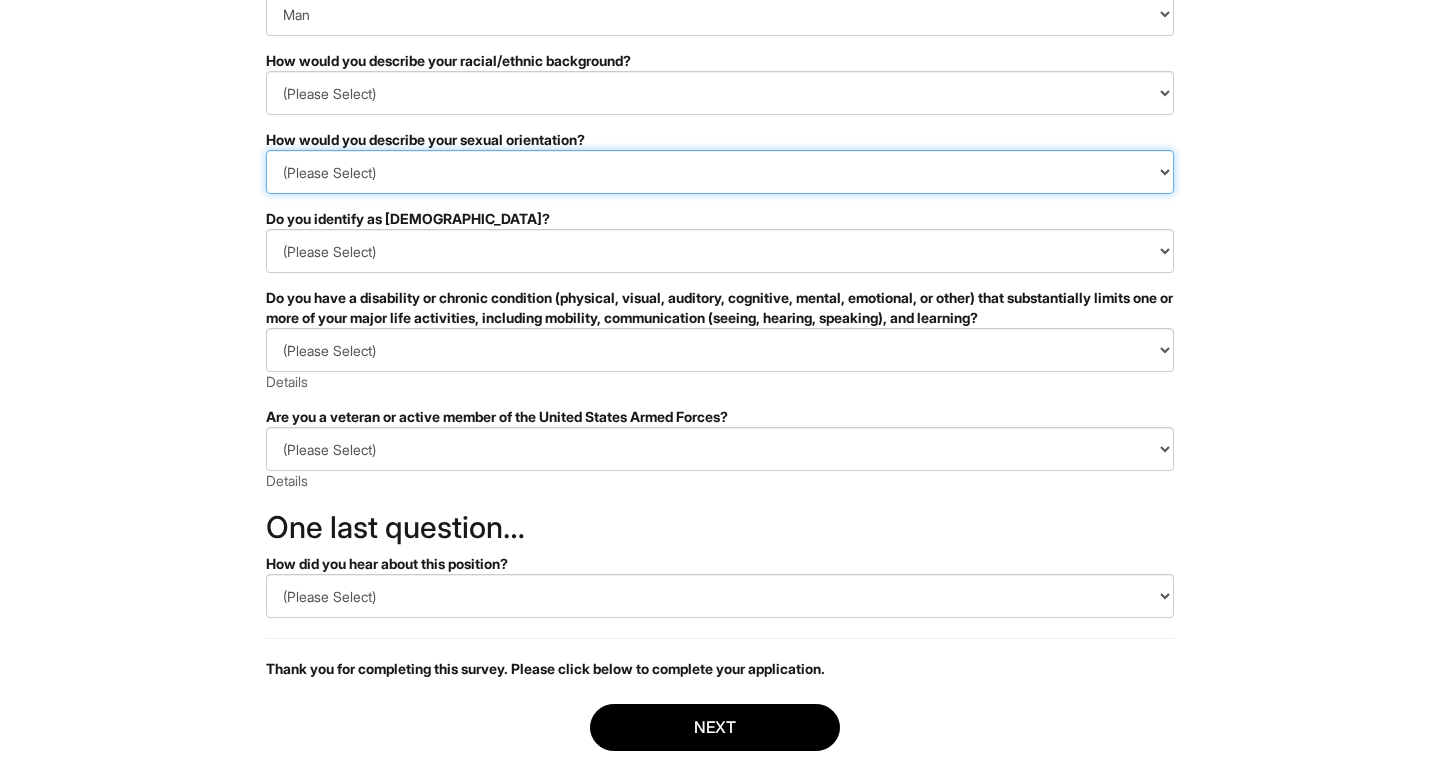 click on "(Please Select) Yes No I prefer to self-describe I don't wish to answer" at bounding box center [720, 251] 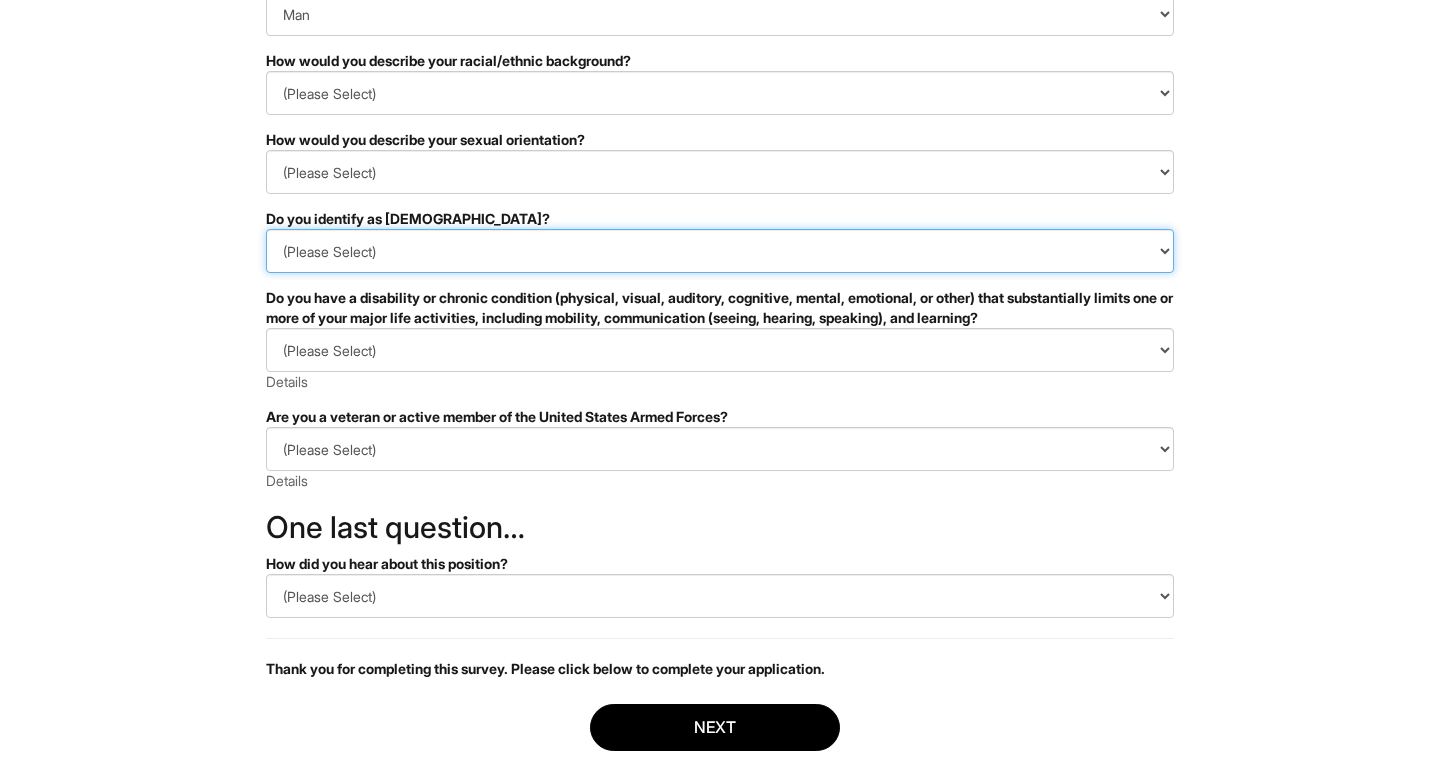 select on "No" 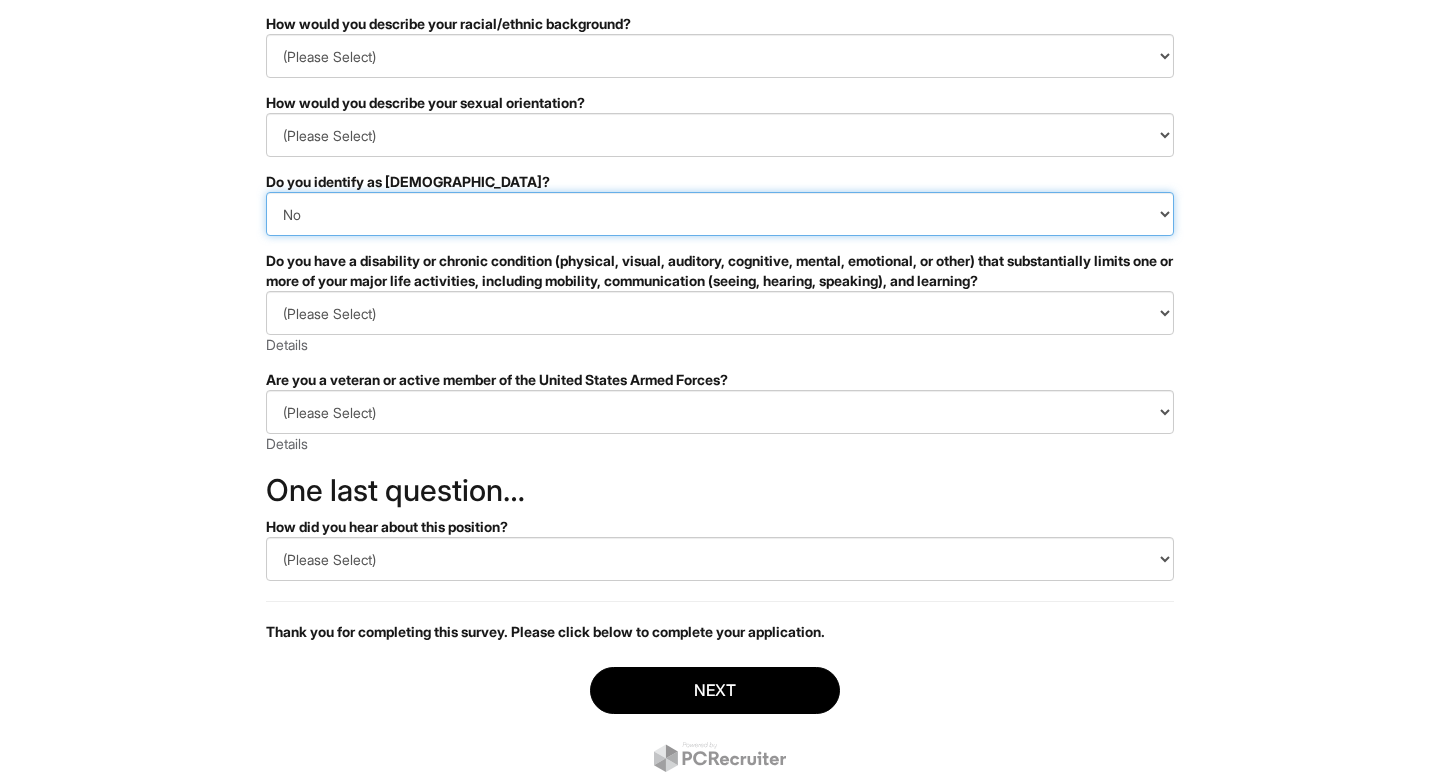 scroll, scrollTop: 286, scrollLeft: 0, axis: vertical 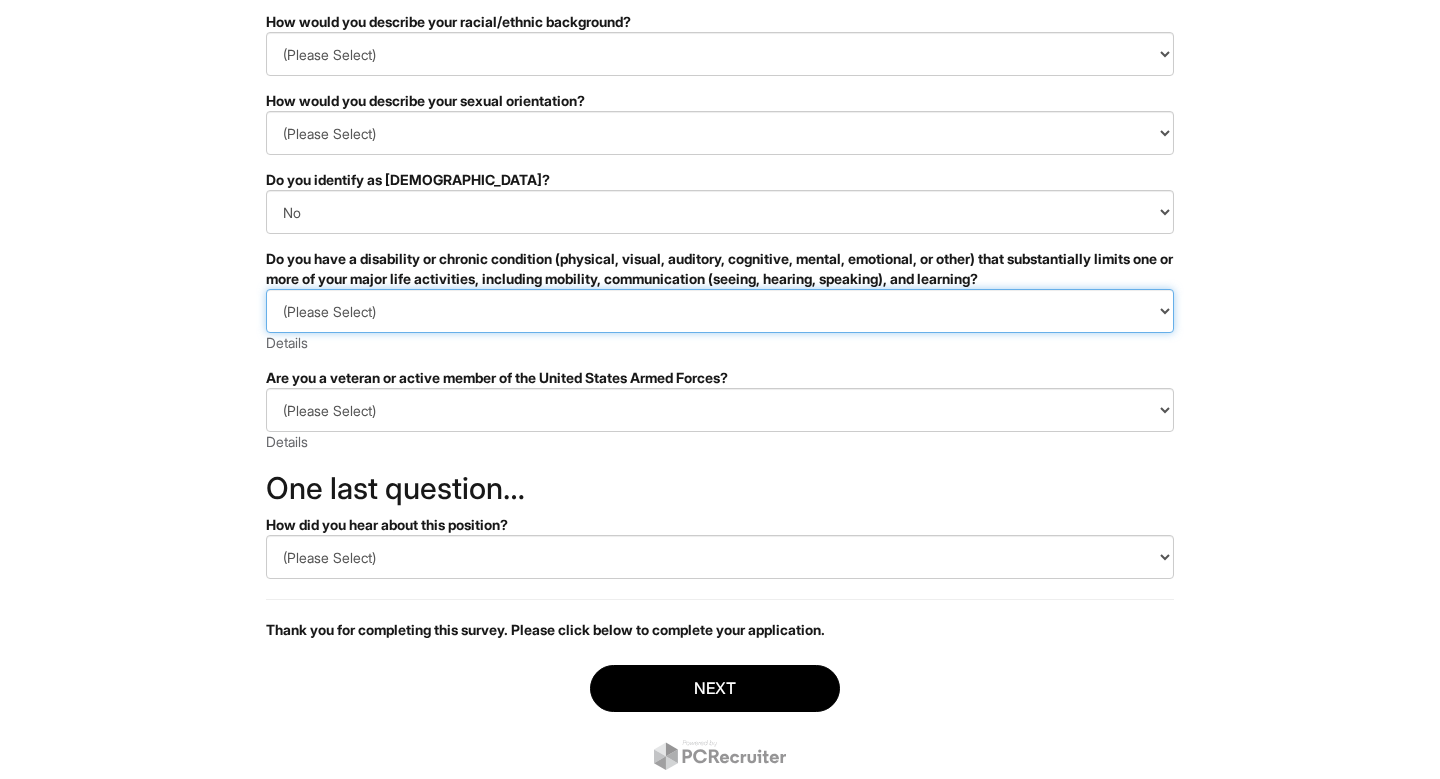 click on "(Please Select) YES, I HAVE A DISABILITY (or previously had a disability) NO, I DON'T HAVE A DISABILITY I DON'T WISH TO ANSWER" at bounding box center (720, 311) 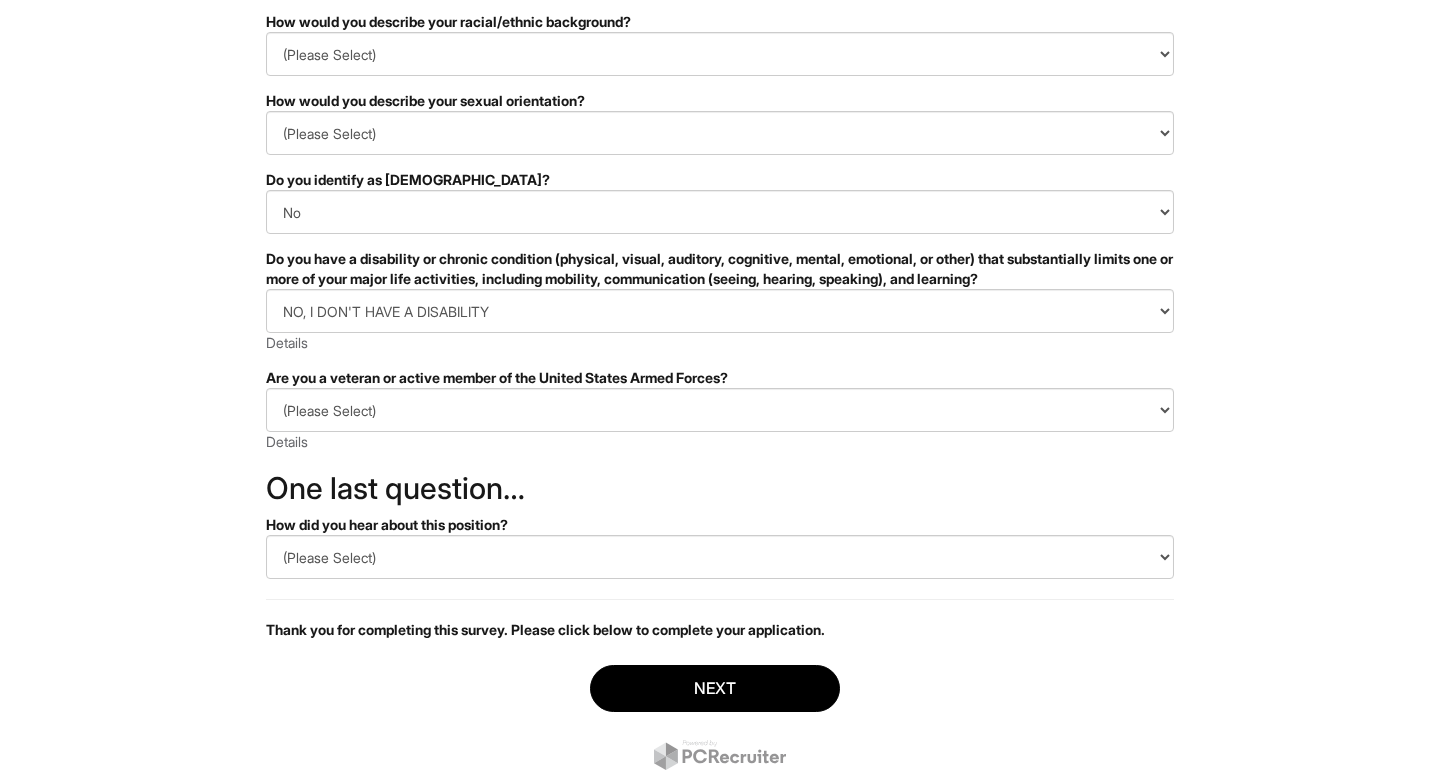 click on "(Please Select) I IDENTIFY AS ONE OR MORE OF THE CLASSIFICATIONS OF PROTECTED VETERANS LISTED I AM NOT A PROTECTED VETERAN I PREFER NOT TO ANSWER" at bounding box center [720, 410] 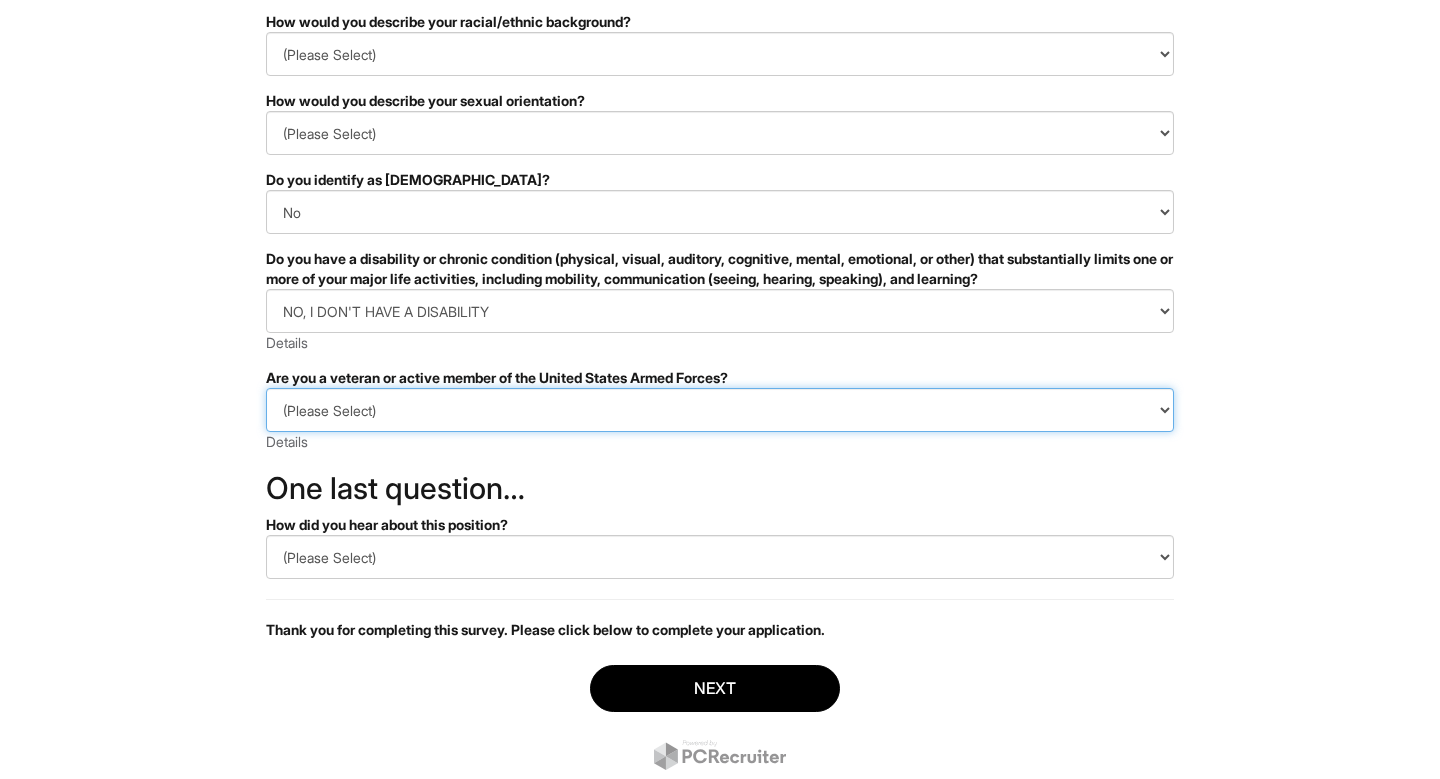 select on "I AM NOT A PROTECTED VETERAN" 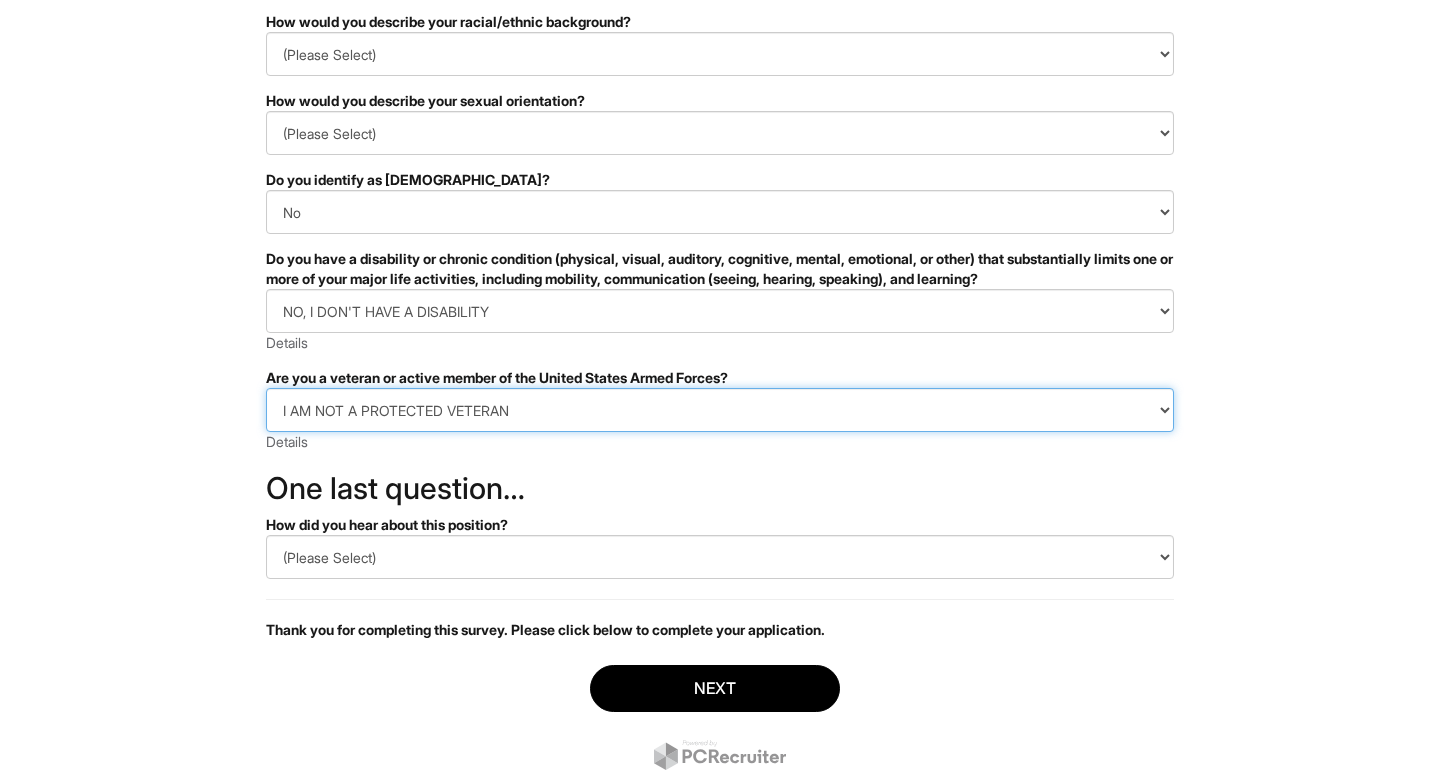 scroll, scrollTop: 347, scrollLeft: 0, axis: vertical 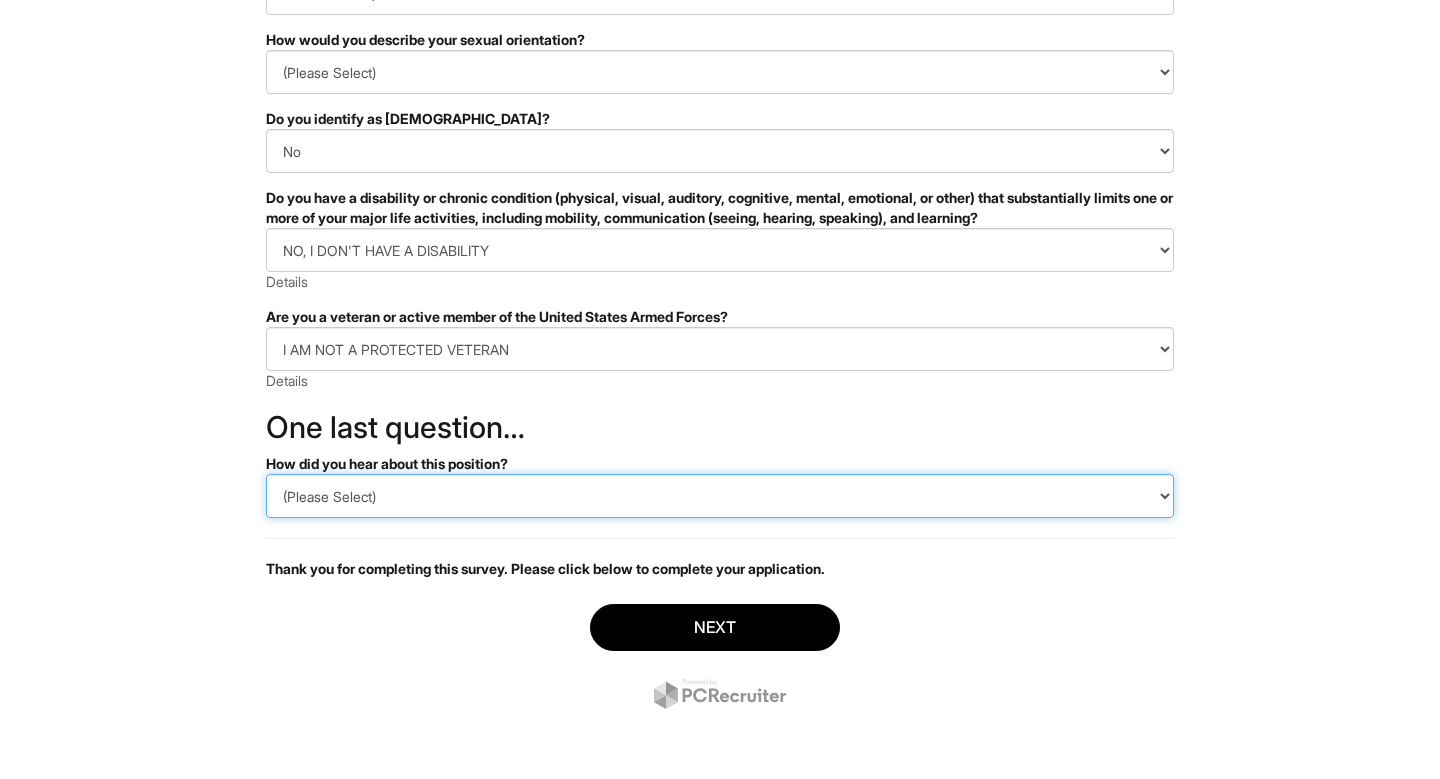 click on "(Please Select) CareerBuilder Indeed LinkedIn Monster Referral Other" at bounding box center [720, 496] 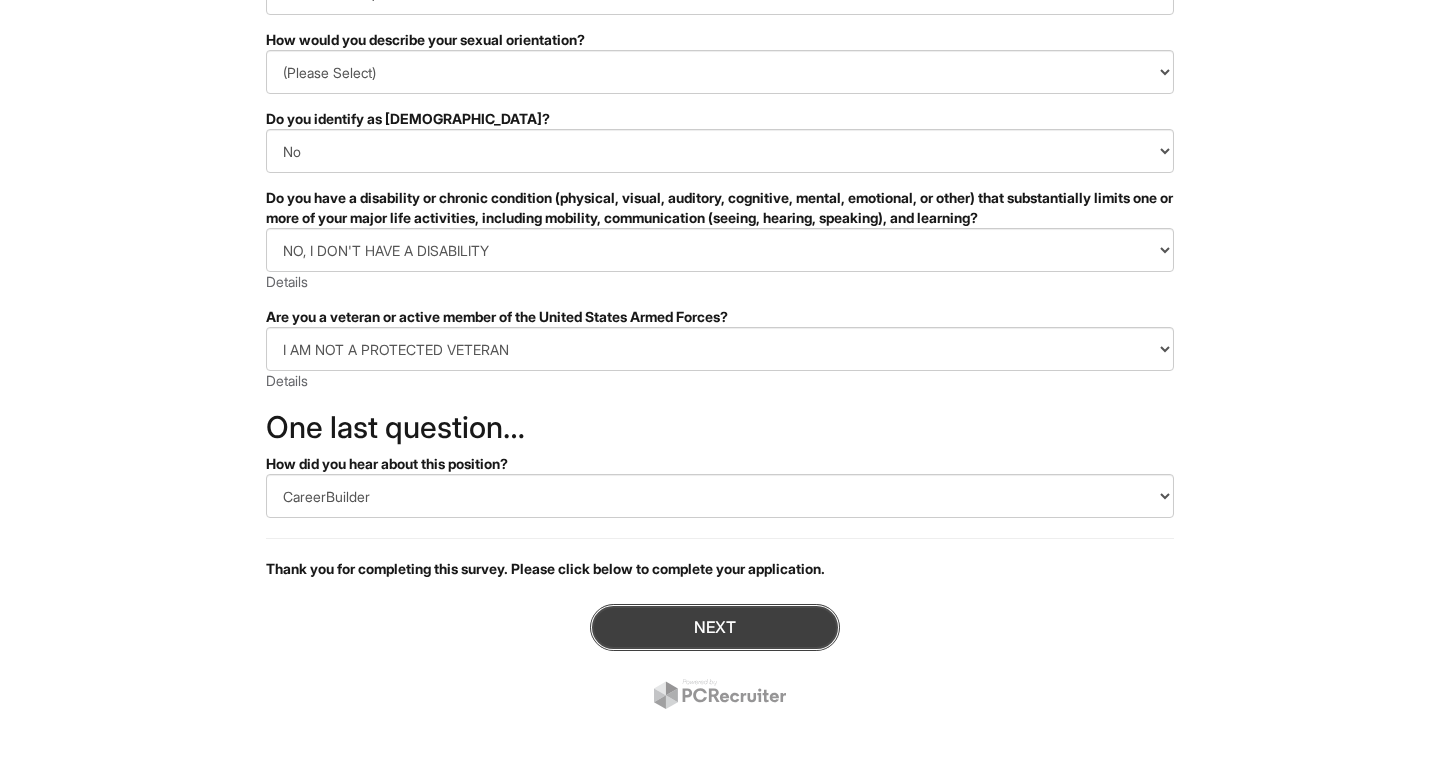click on "Next" at bounding box center [715, 627] 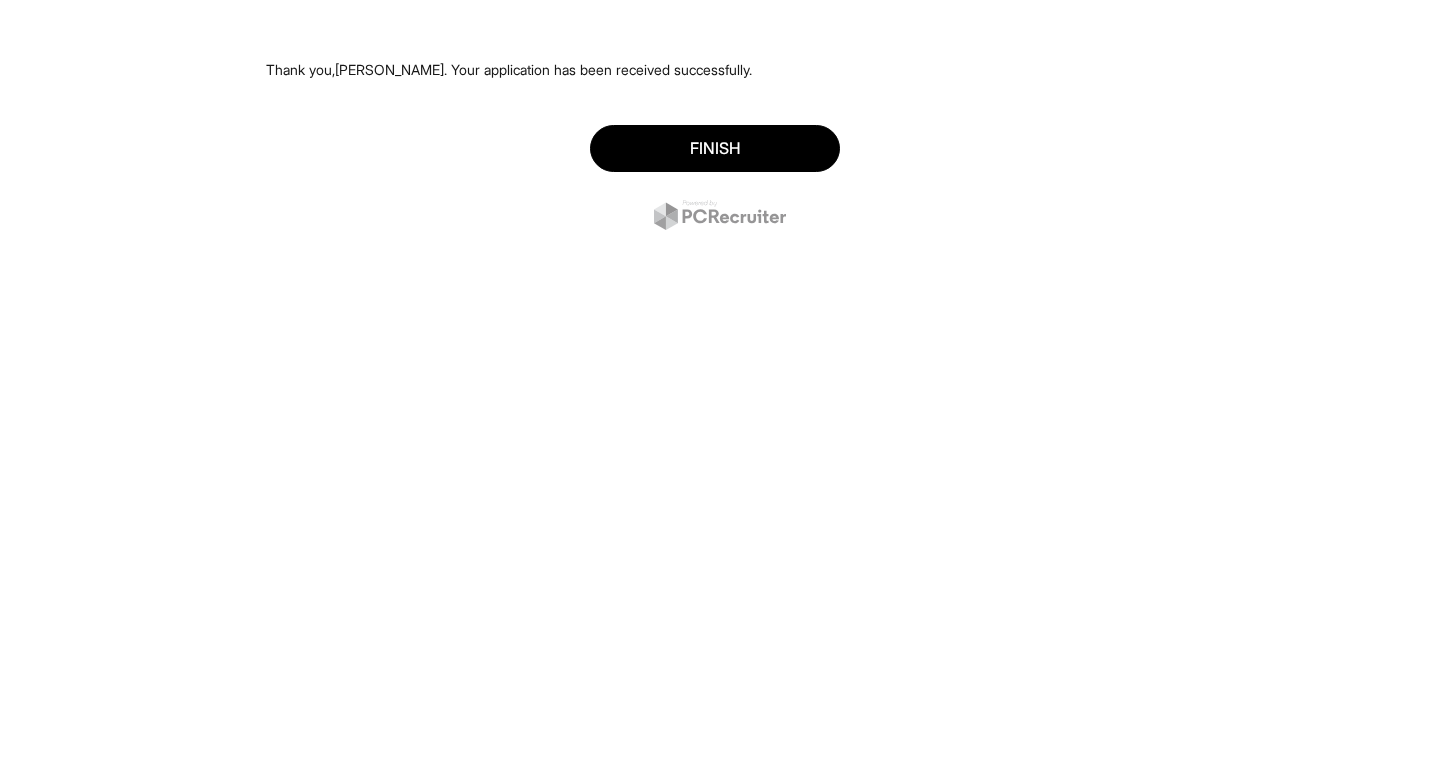 scroll, scrollTop: 0, scrollLeft: 0, axis: both 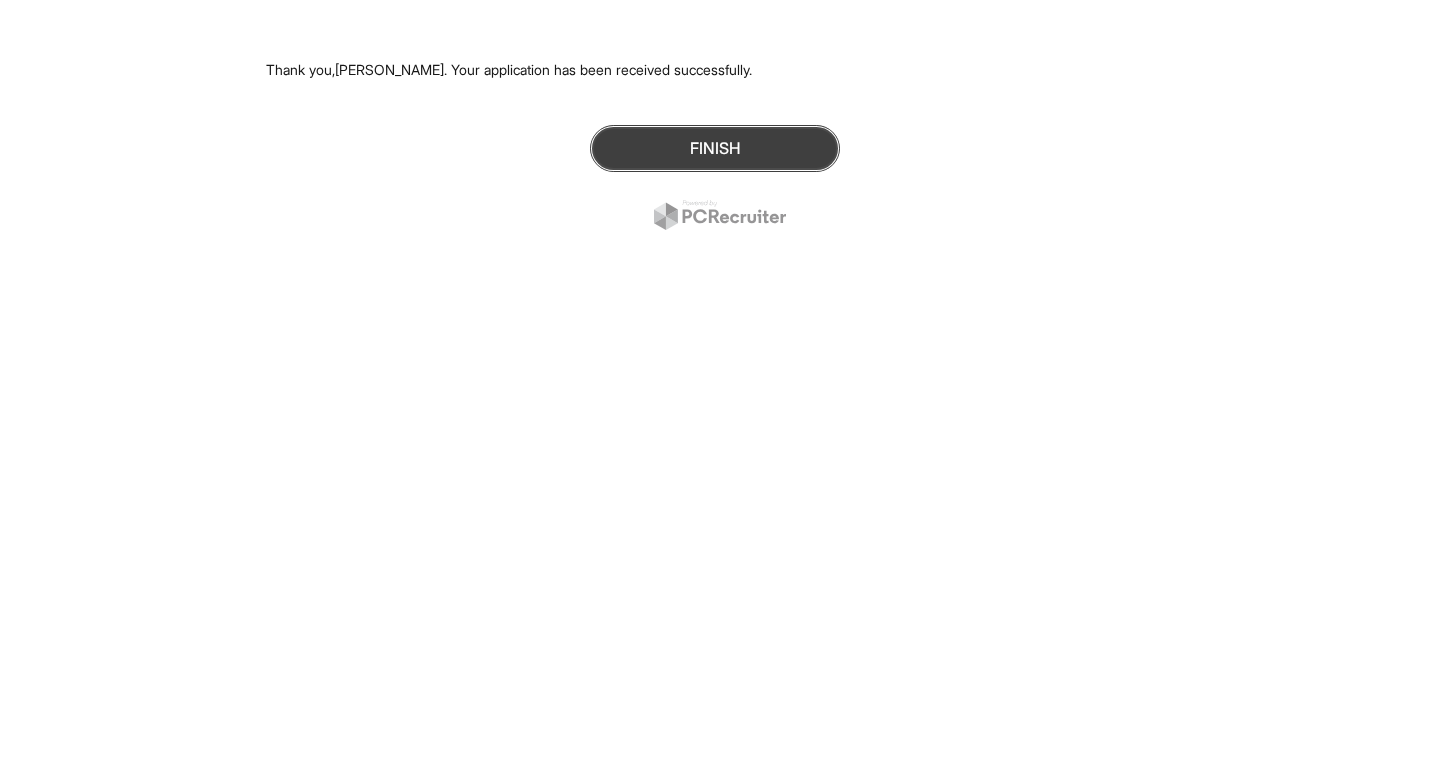 click on "Finish" at bounding box center [715, 148] 